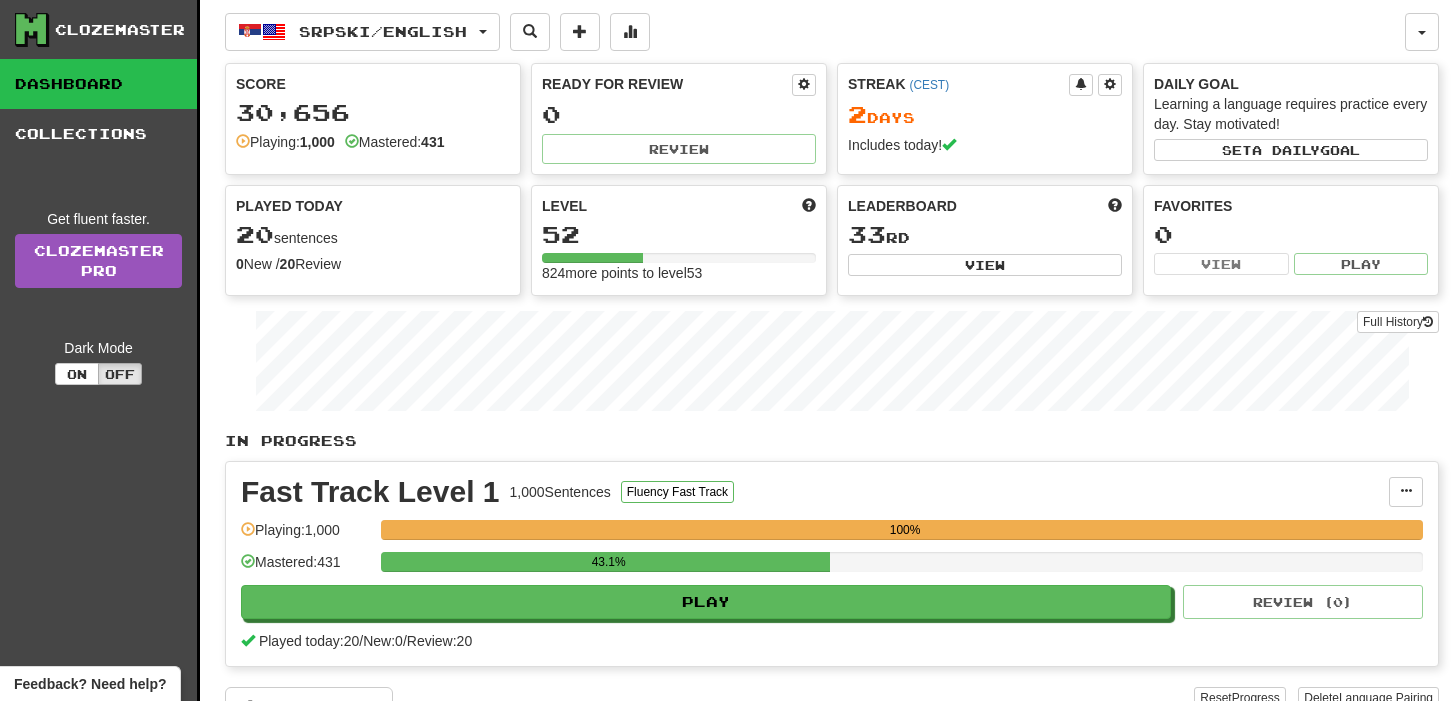 scroll, scrollTop: 0, scrollLeft: 0, axis: both 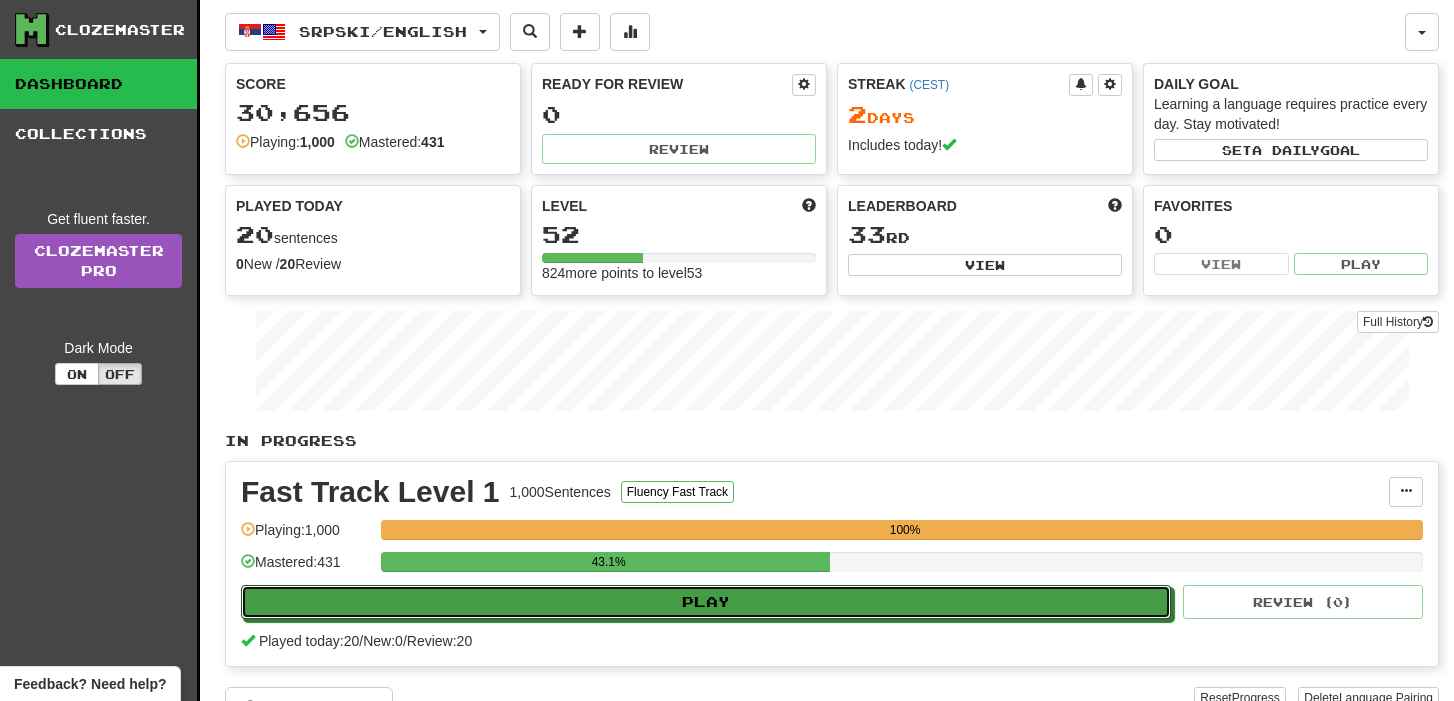 click on "Play" at bounding box center (706, 602) 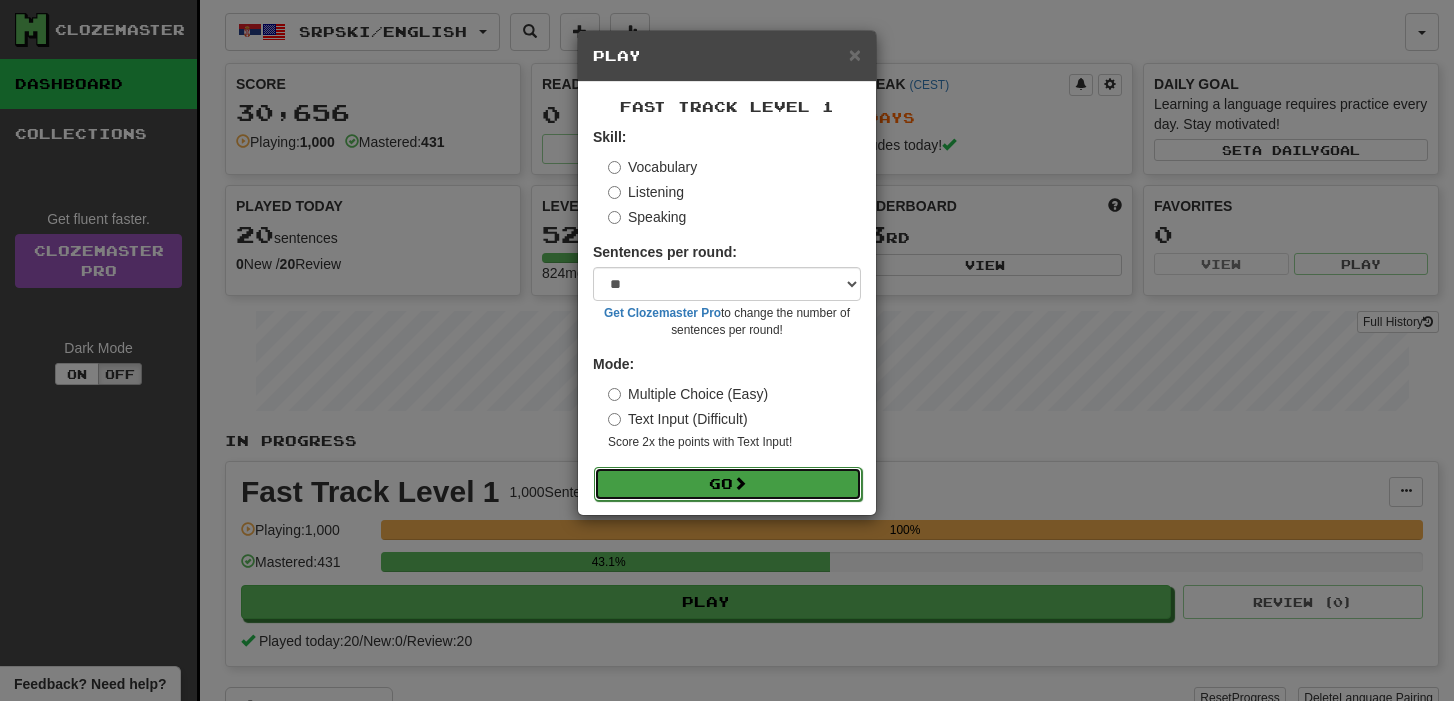 click on "Go" at bounding box center (728, 484) 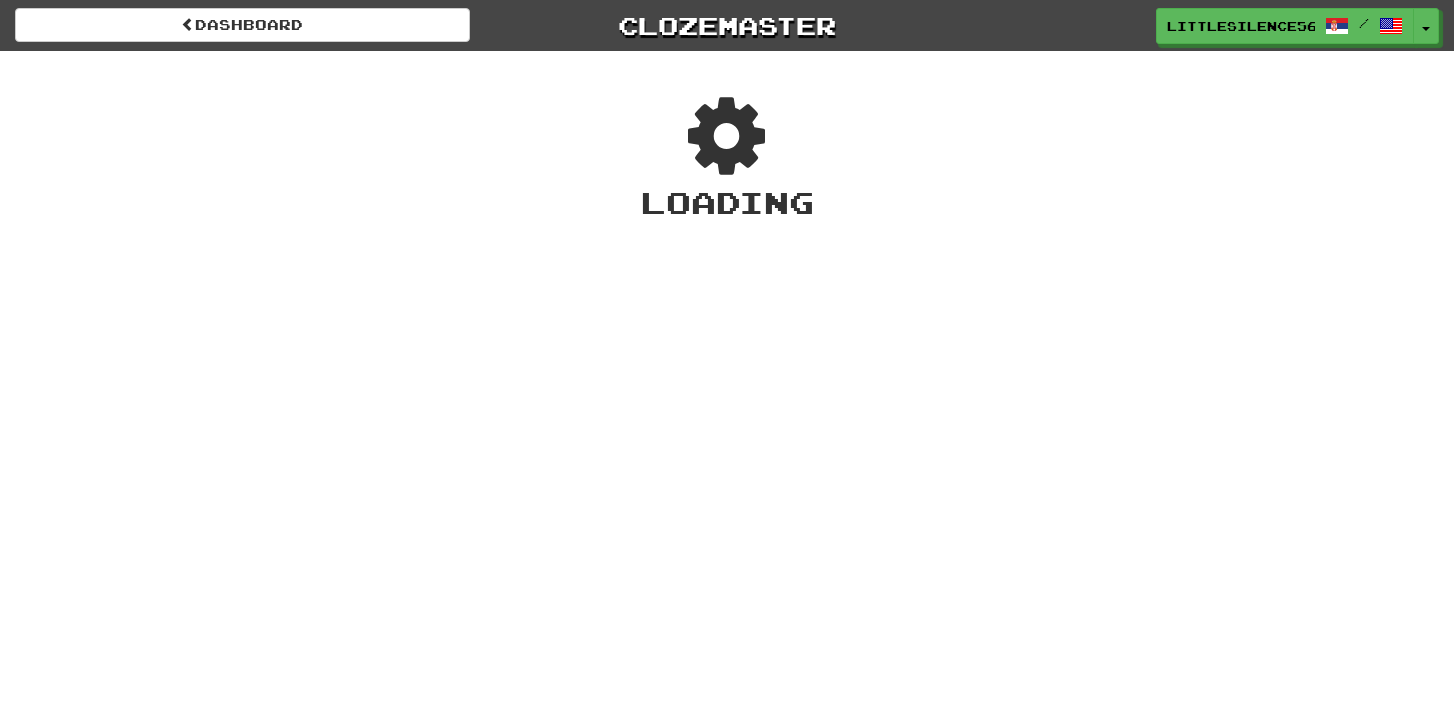 scroll, scrollTop: 0, scrollLeft: 0, axis: both 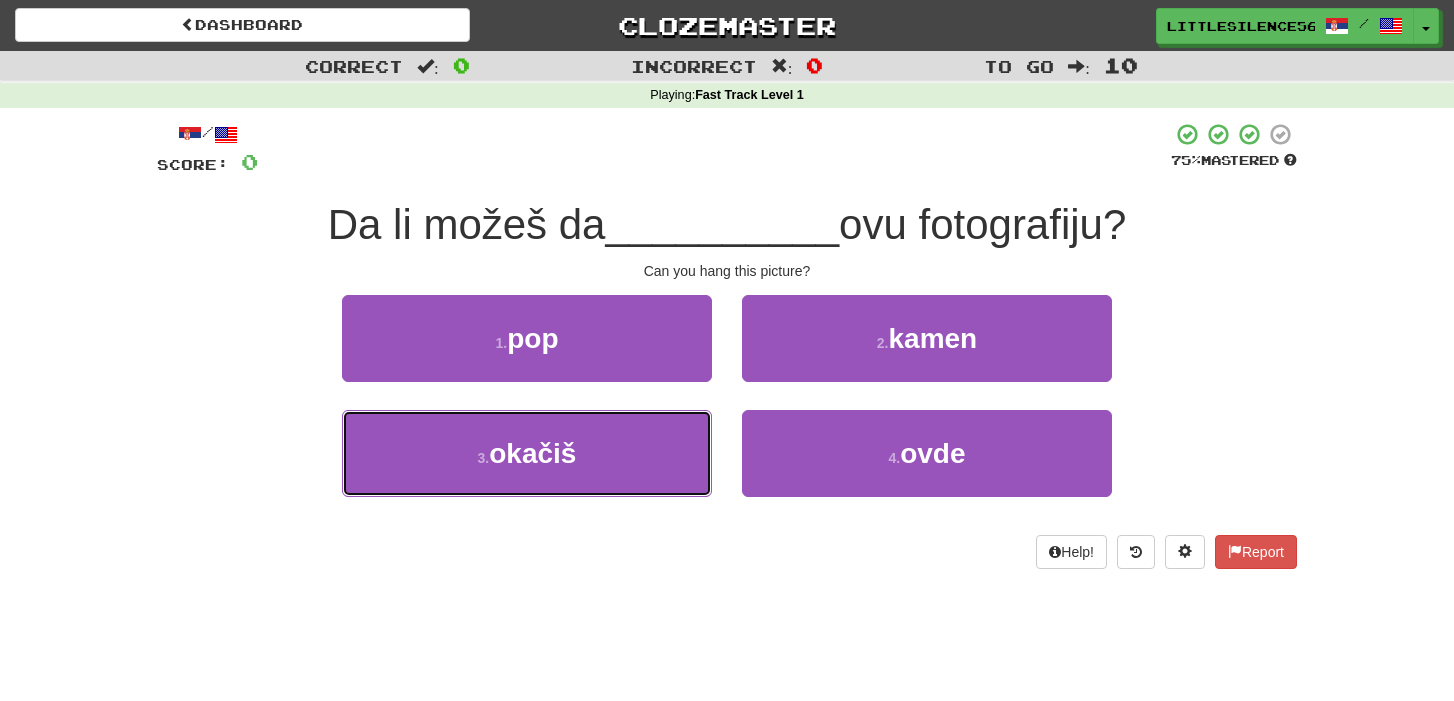 click on "[NUMBER] .  [VERB]" at bounding box center (527, 453) 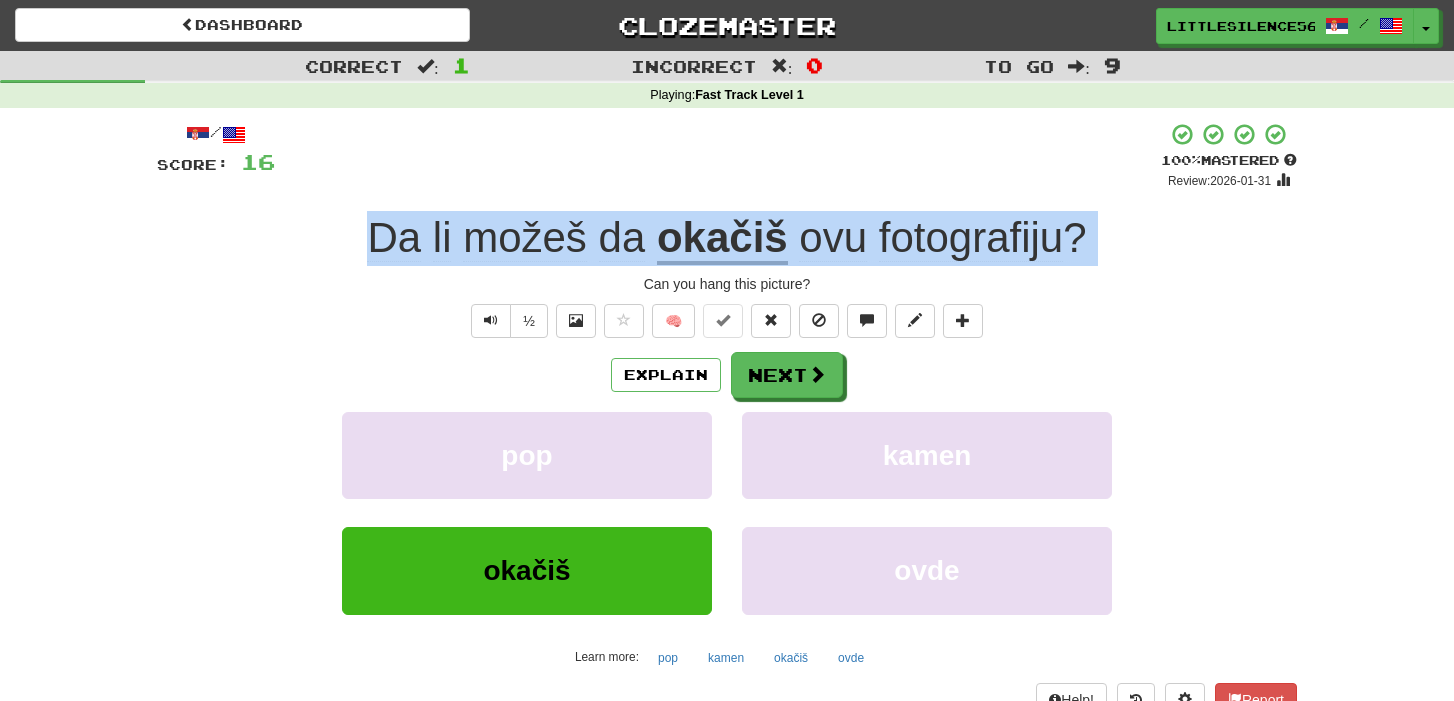 drag, startPoint x: 359, startPoint y: 245, endPoint x: 359, endPoint y: 267, distance: 22 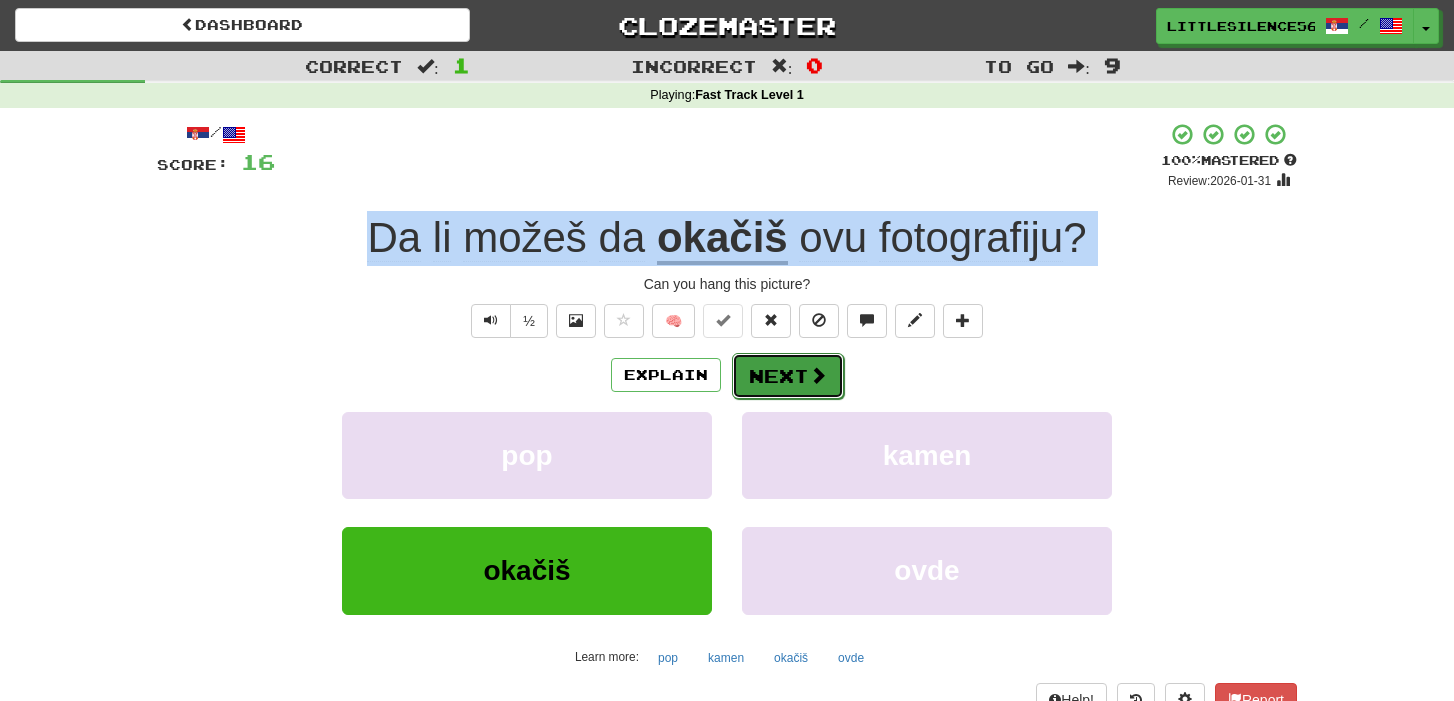 click on "Next" at bounding box center (788, 376) 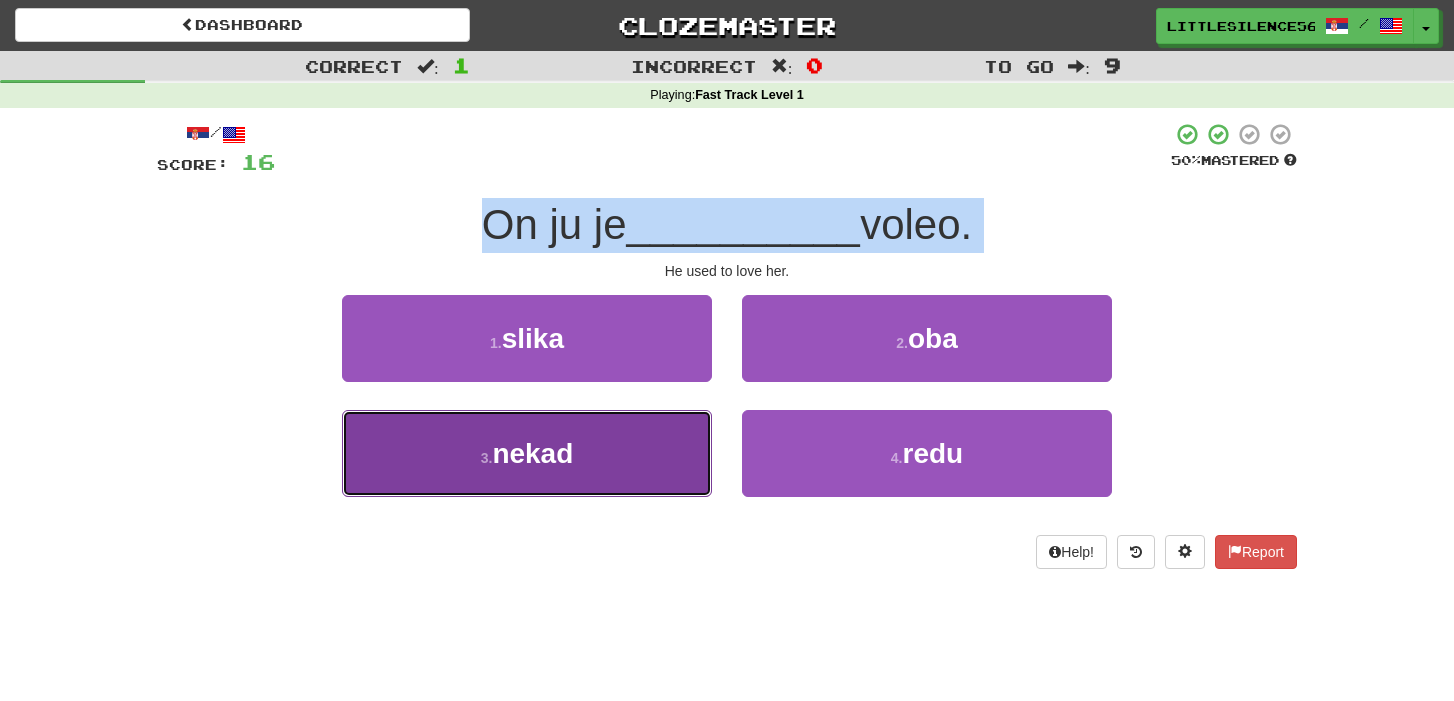 click on "[NUMBER] .  [TIME]" at bounding box center [527, 453] 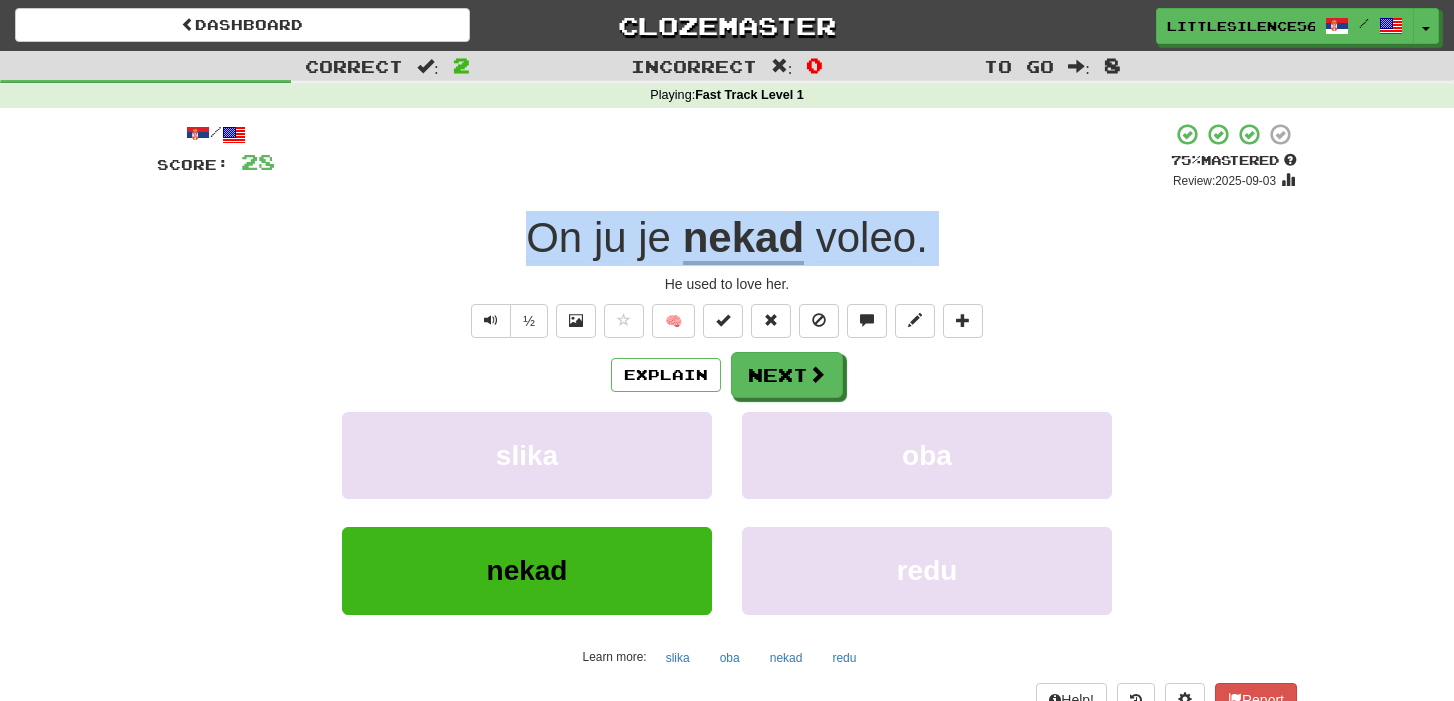 click on "On   ju   je   [TIME]   voleo ." at bounding box center (727, 238) 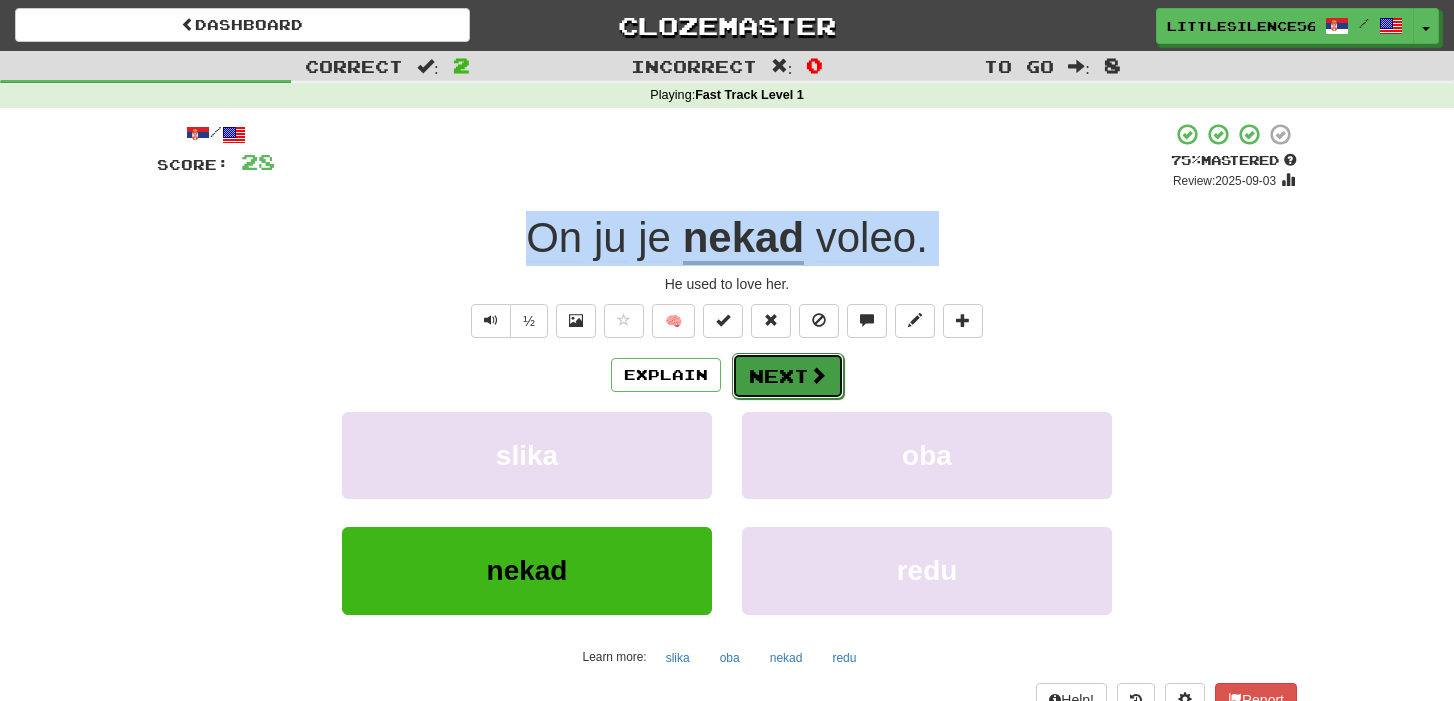 click on "Next" at bounding box center [788, 376] 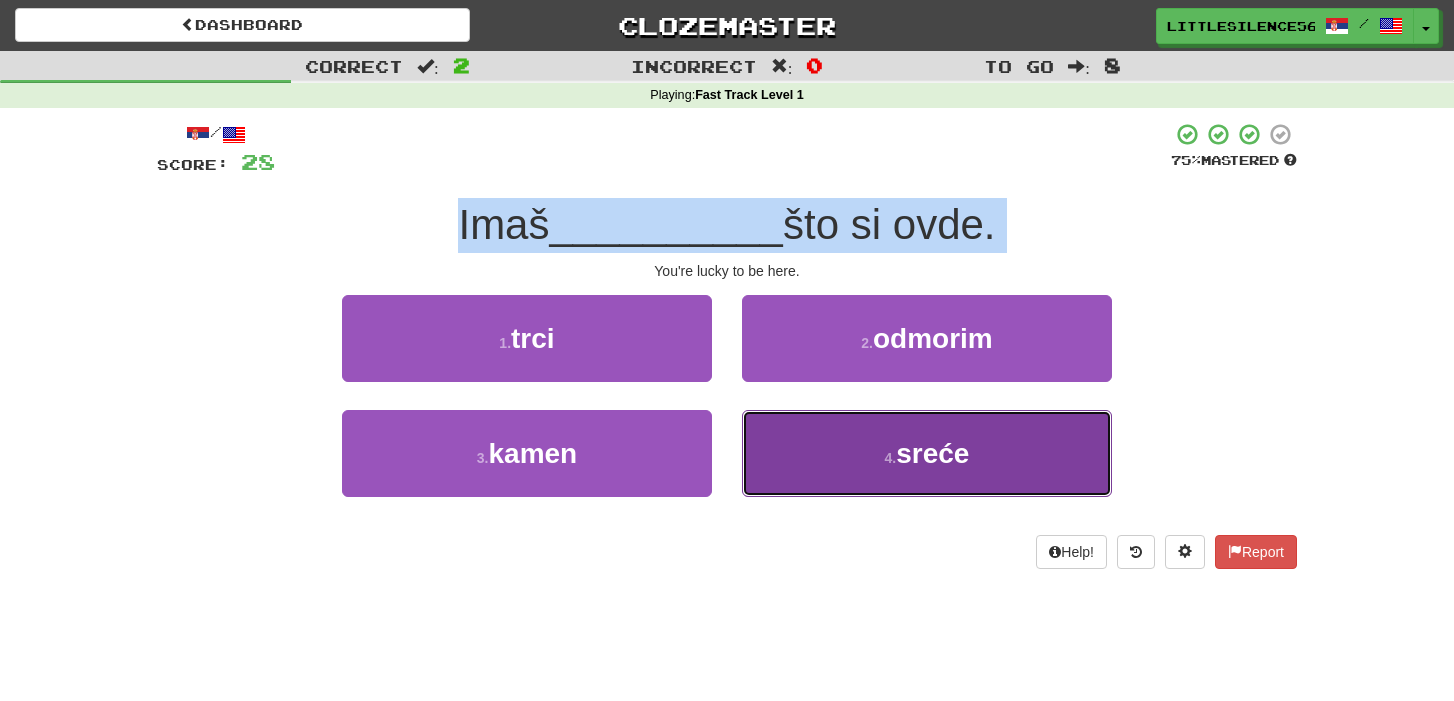 click on "[NUMBER] .  [NOUN]" at bounding box center (927, 453) 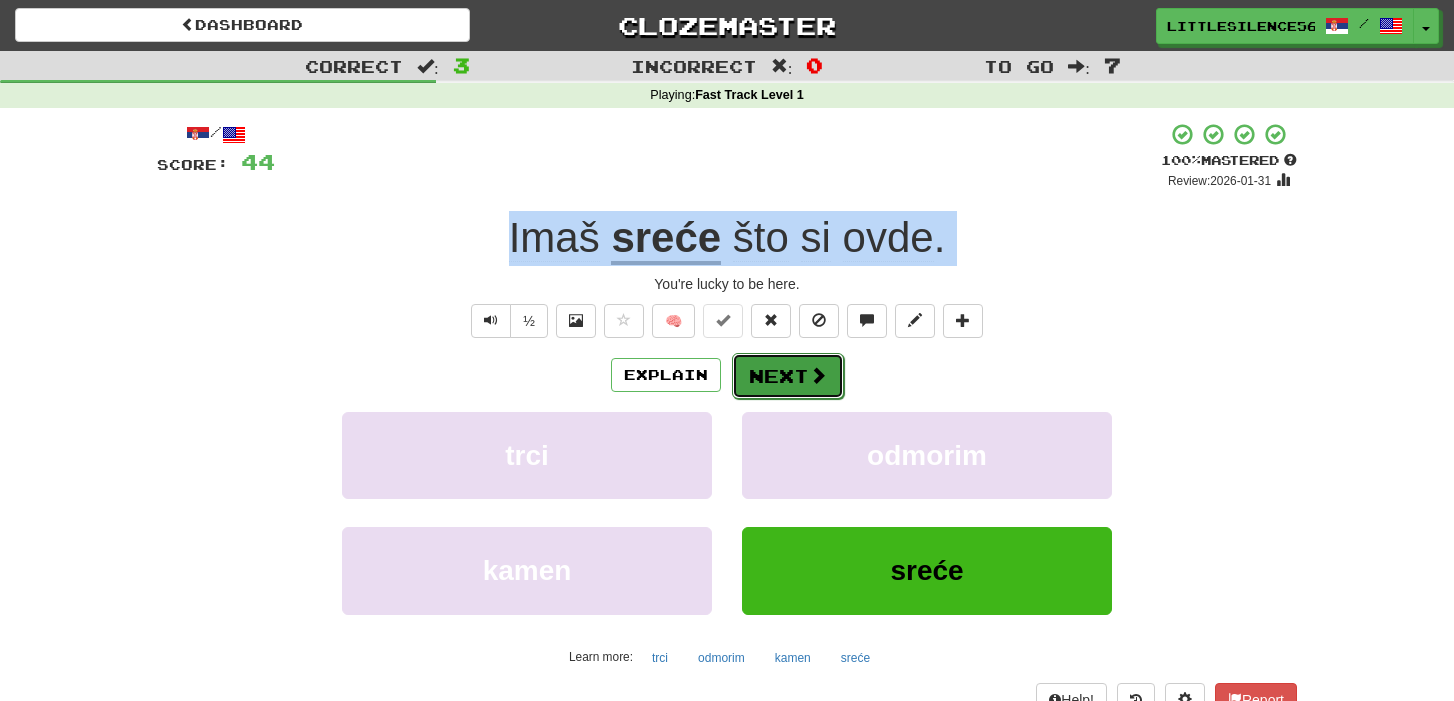 click at bounding box center (818, 375) 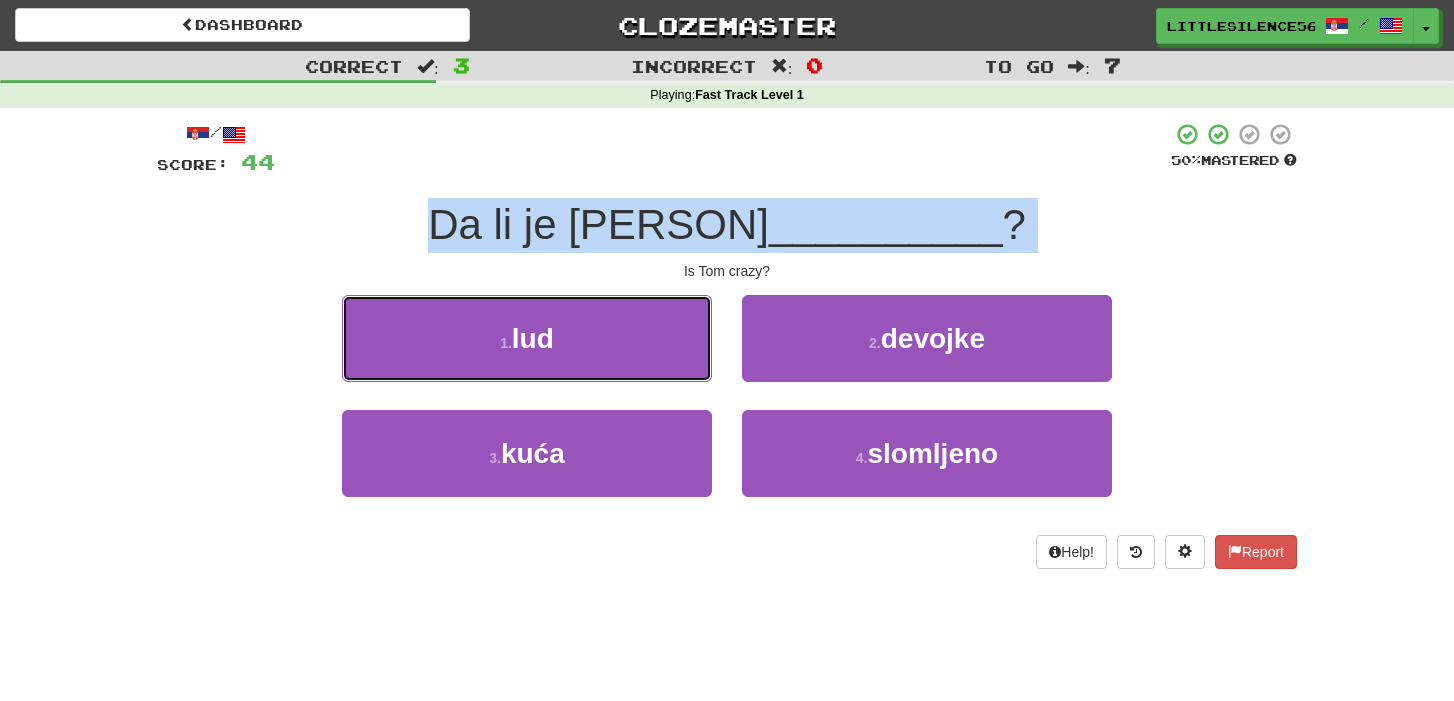 click on "[NUMBER] .  [ADJECTIVE]" at bounding box center (527, 338) 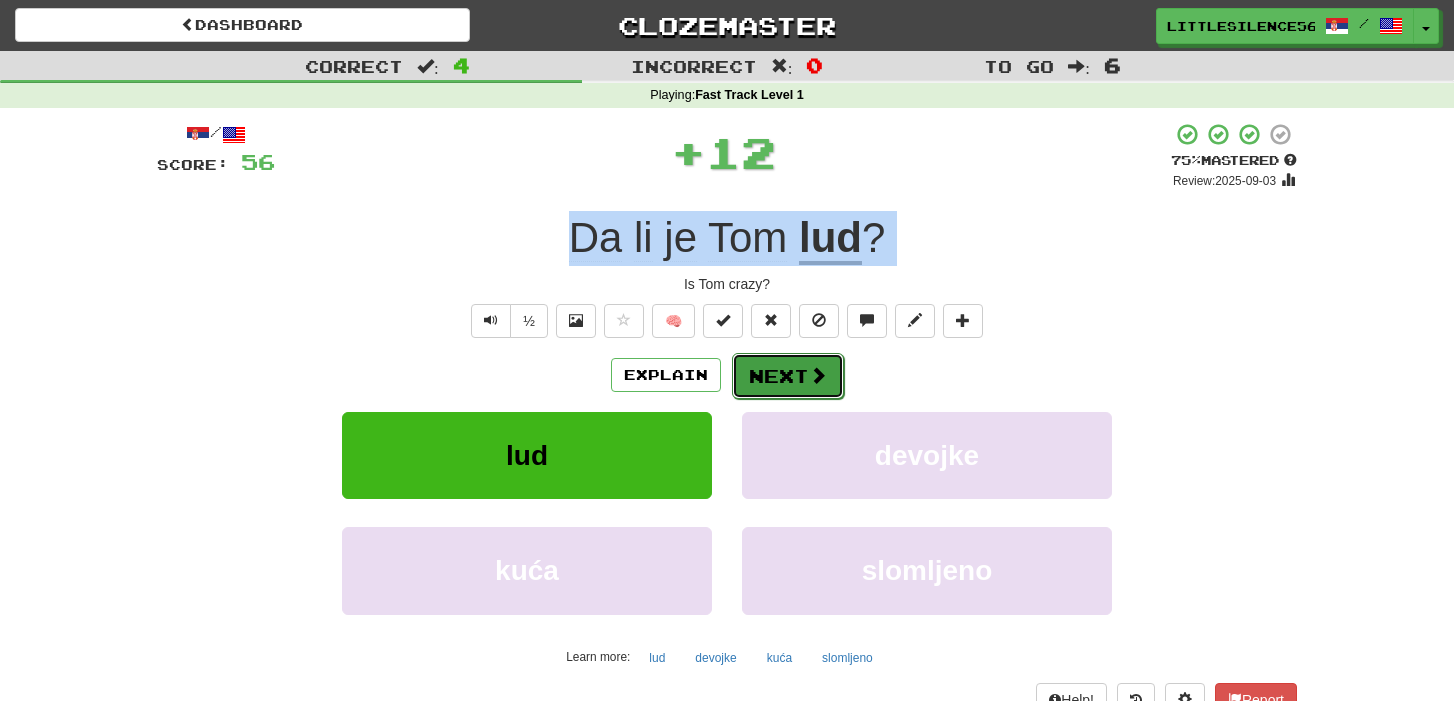 click on "Next" at bounding box center (788, 376) 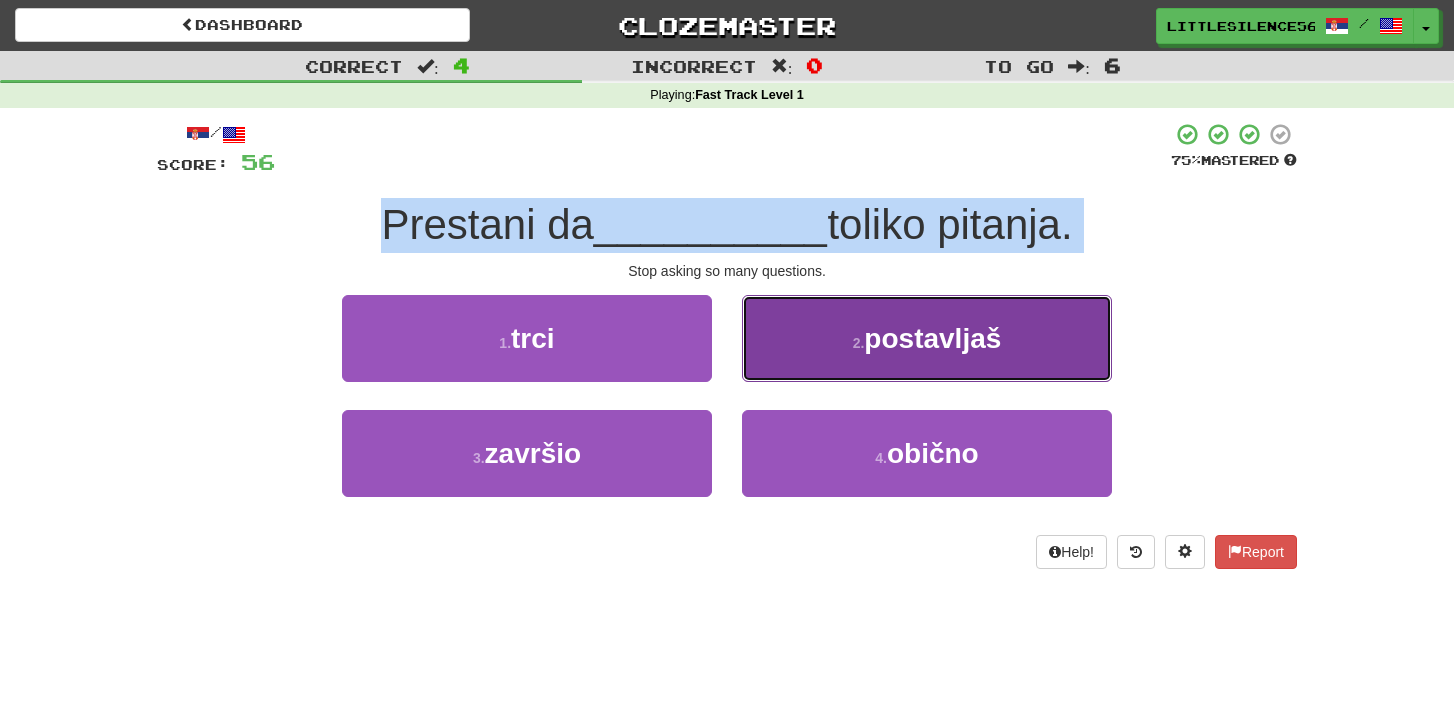 click on "[NUMBER] .  [VERB]" at bounding box center [927, 338] 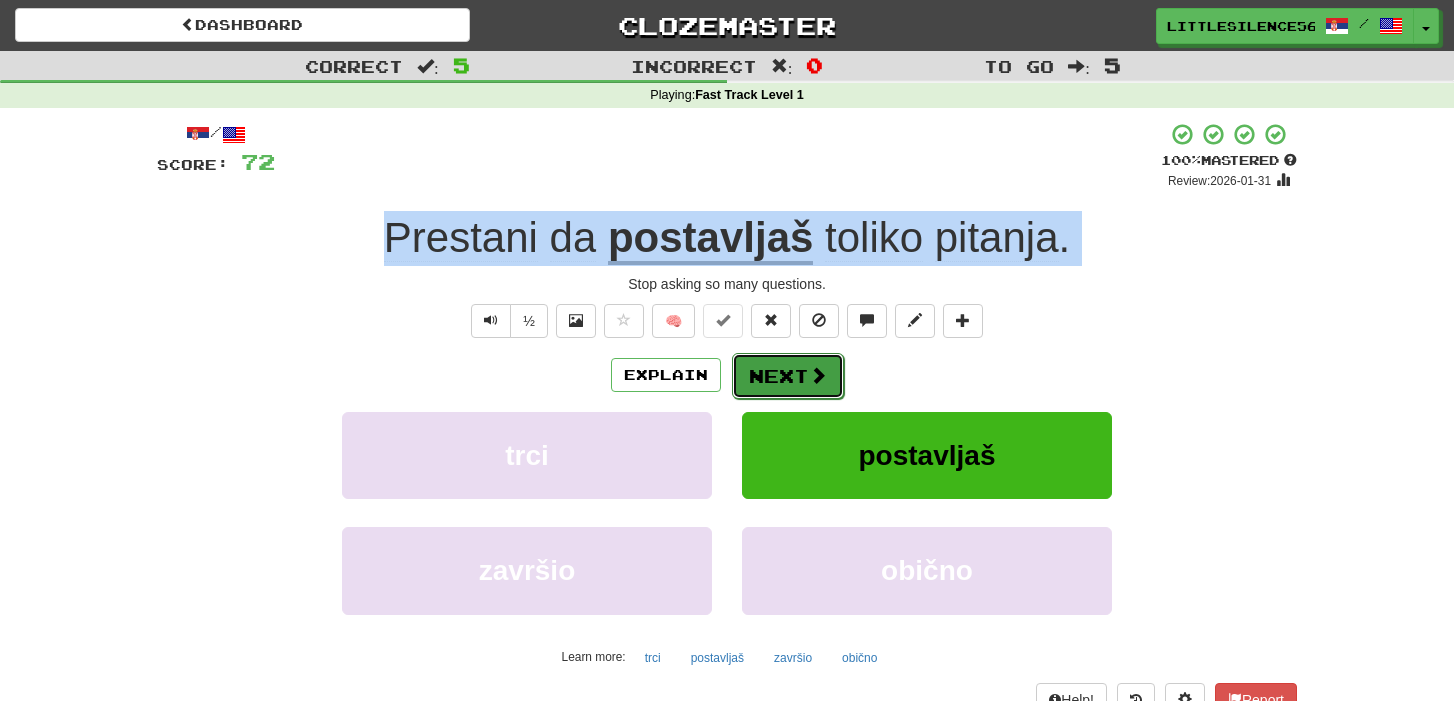 click on "Next" at bounding box center (788, 376) 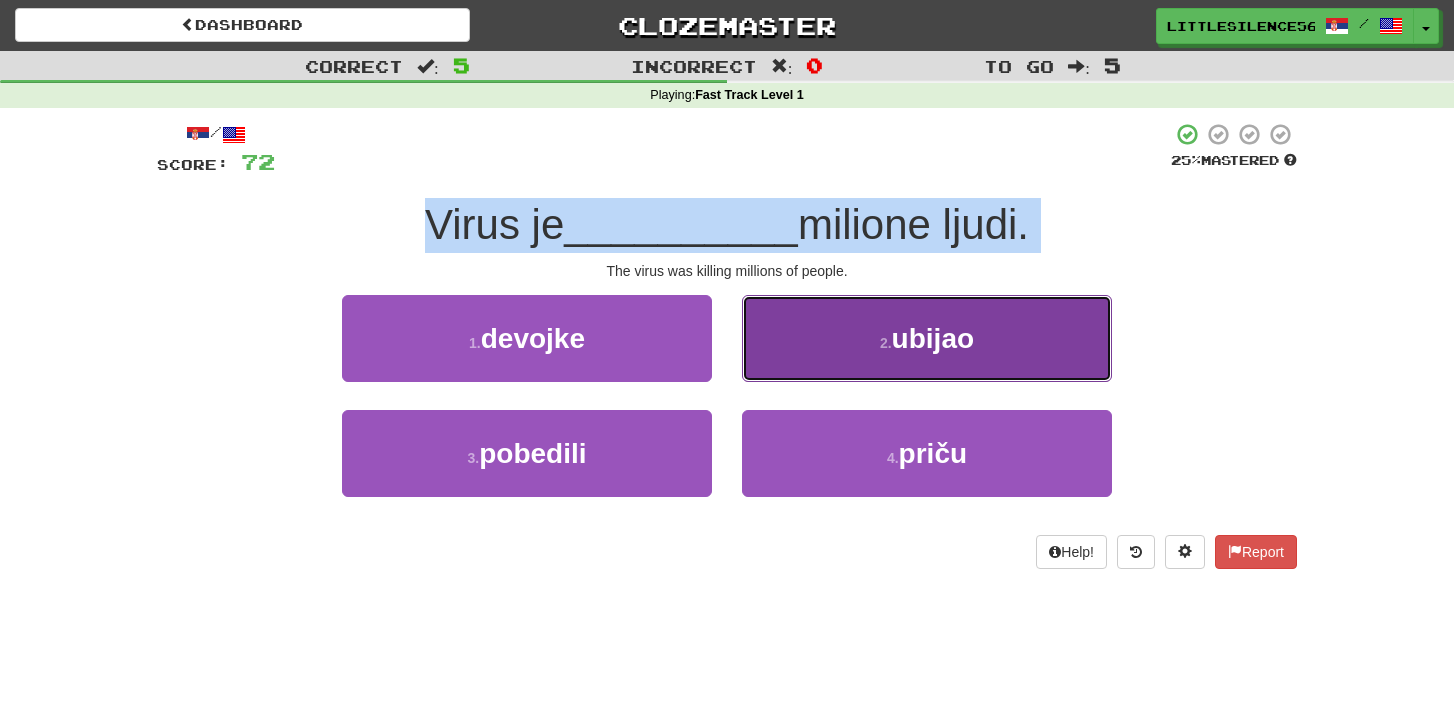 click on "[NUMBER] .  [VERB]" at bounding box center (927, 338) 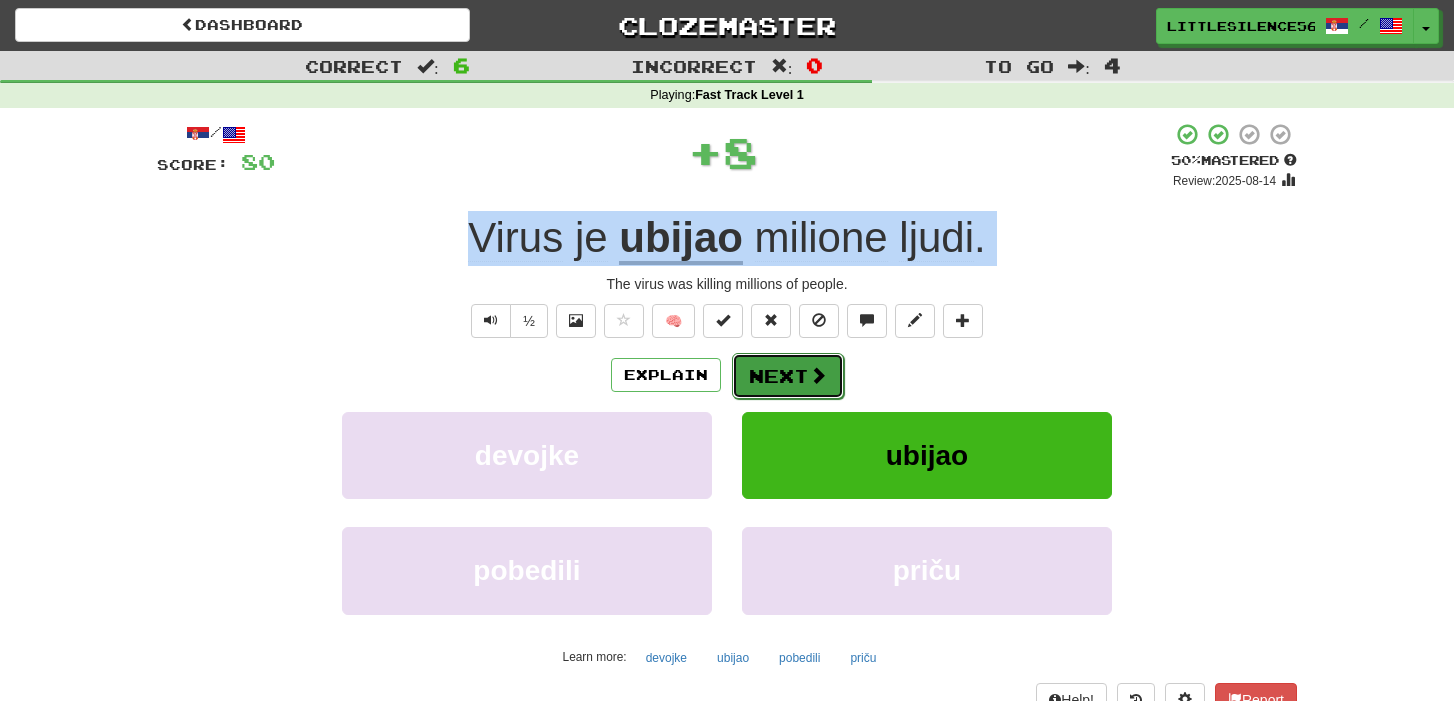 click at bounding box center [818, 375] 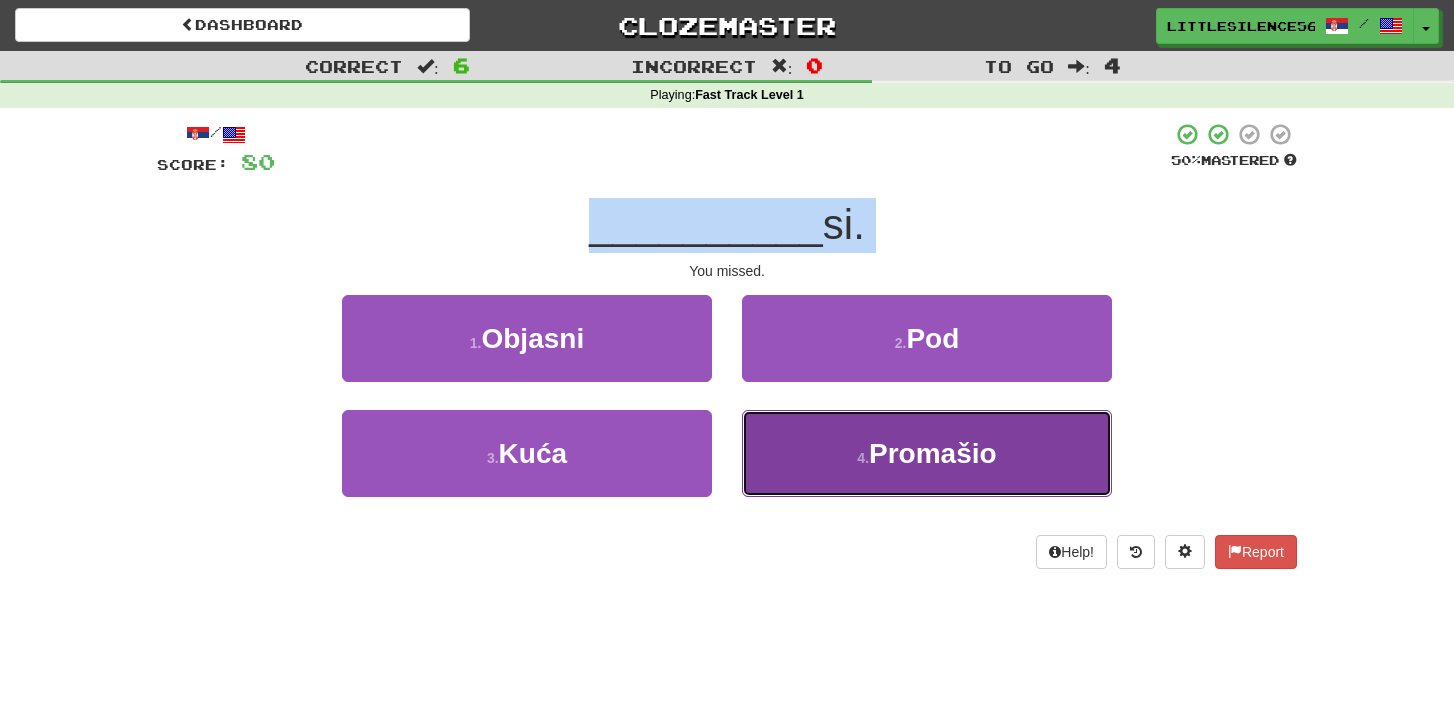 click on "4 .  Promašio" at bounding box center (927, 453) 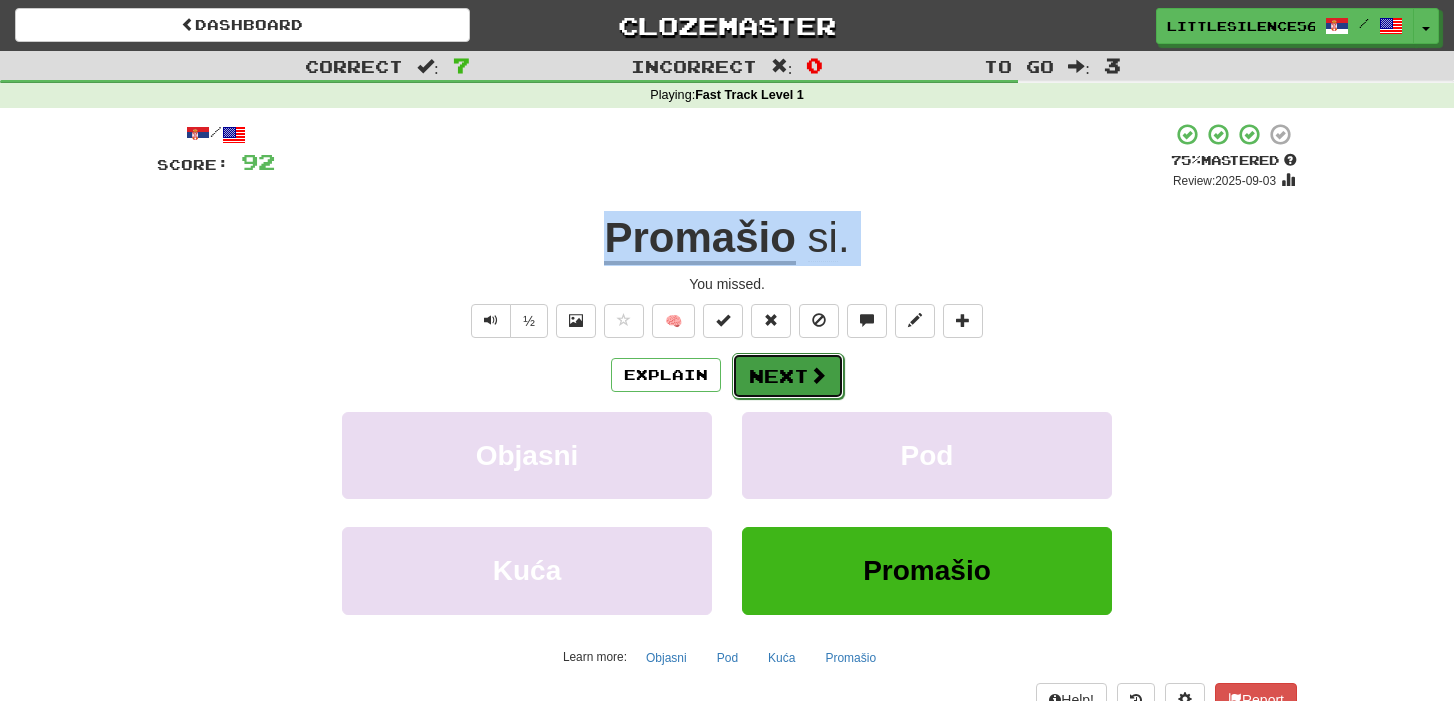 click on "Next" at bounding box center (788, 376) 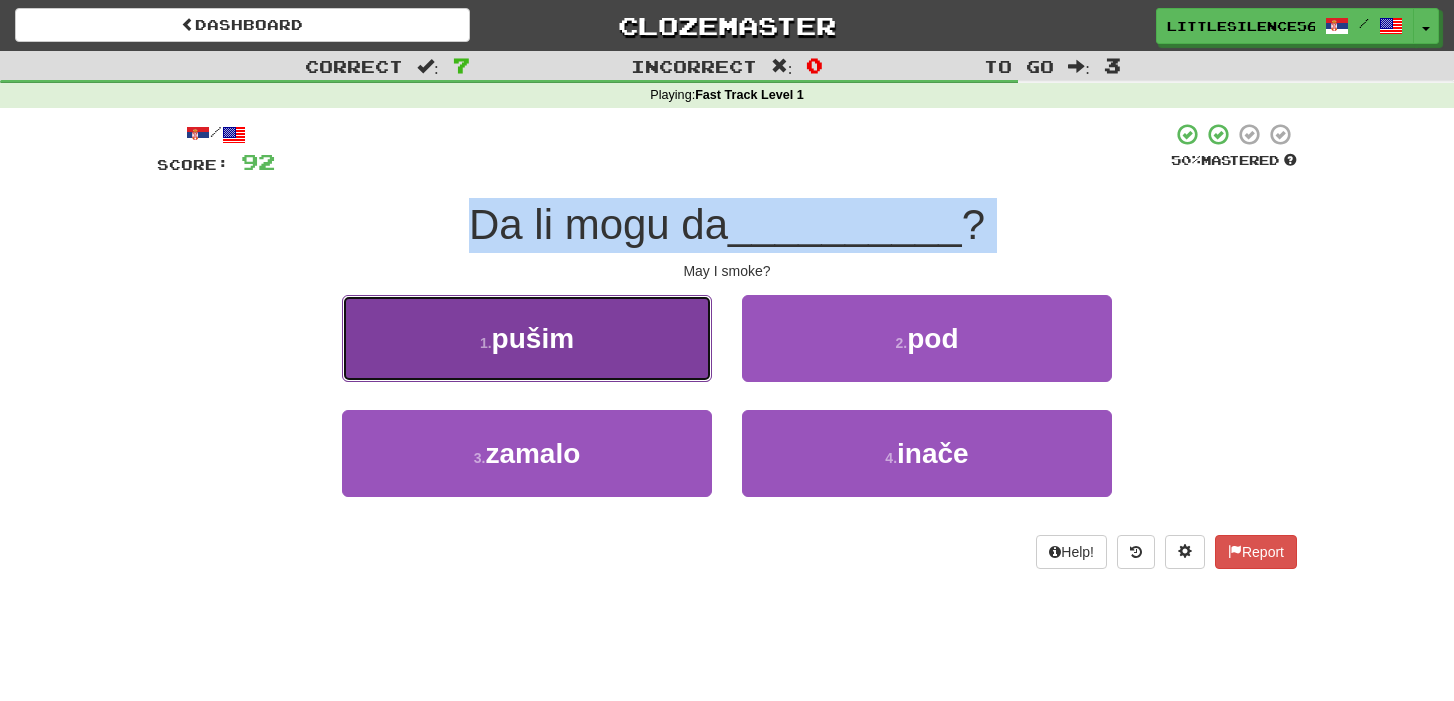 click on "[NUMBER] .  [VERB]" at bounding box center [527, 338] 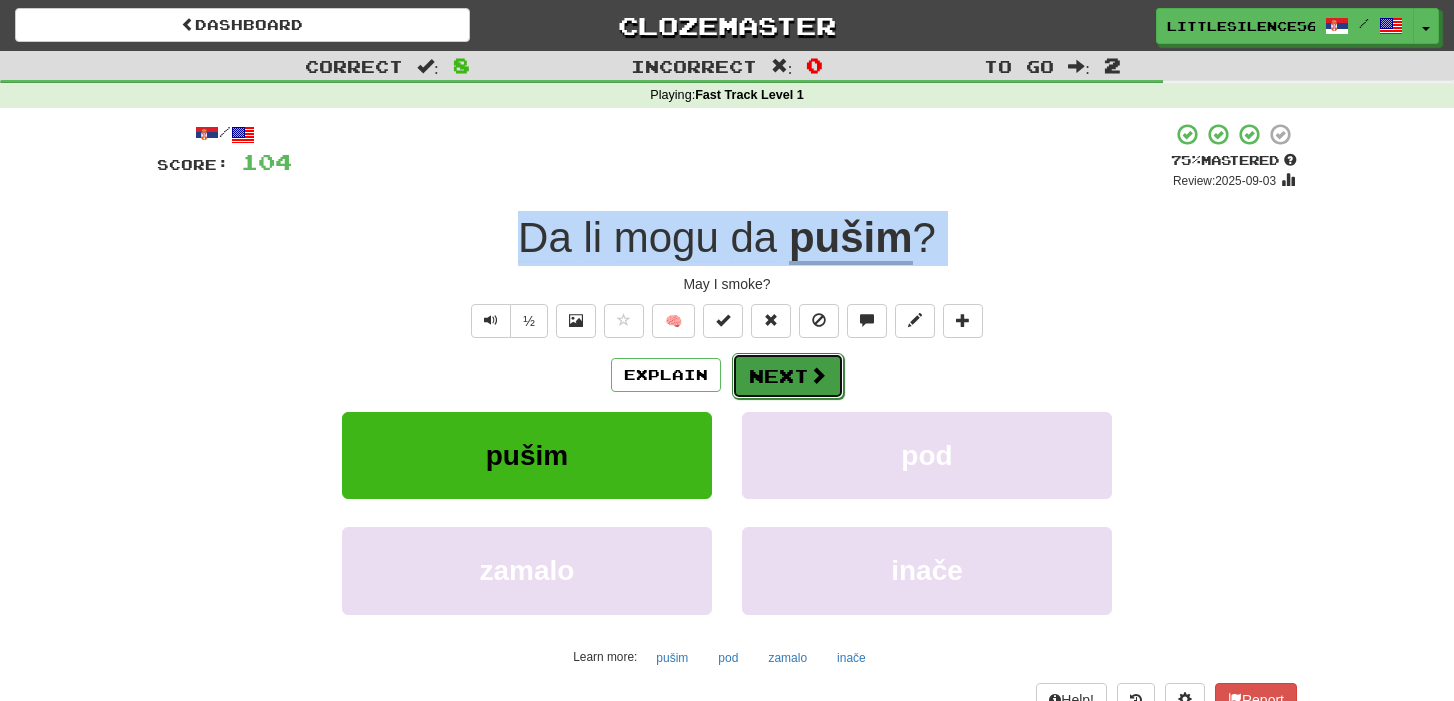 click on "Next" at bounding box center (788, 376) 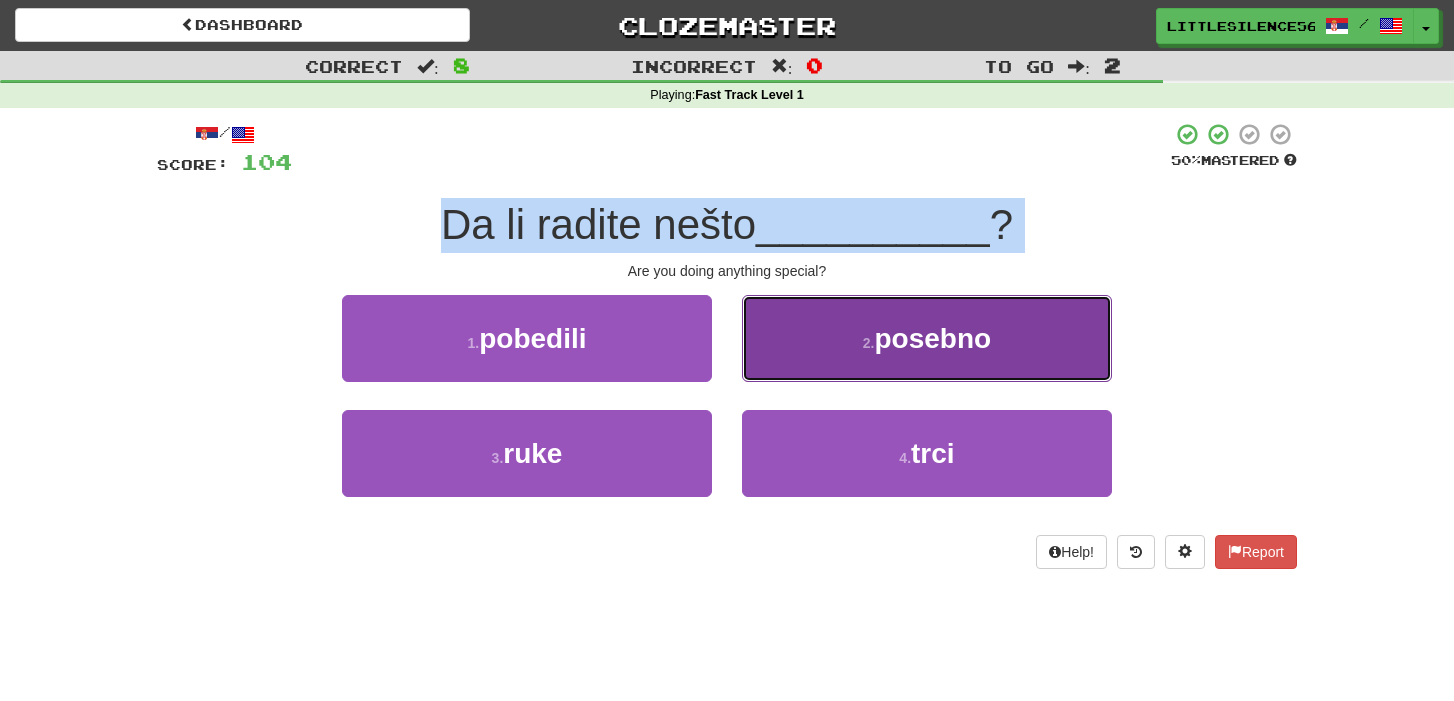 click on "2 .  posebno" at bounding box center [927, 338] 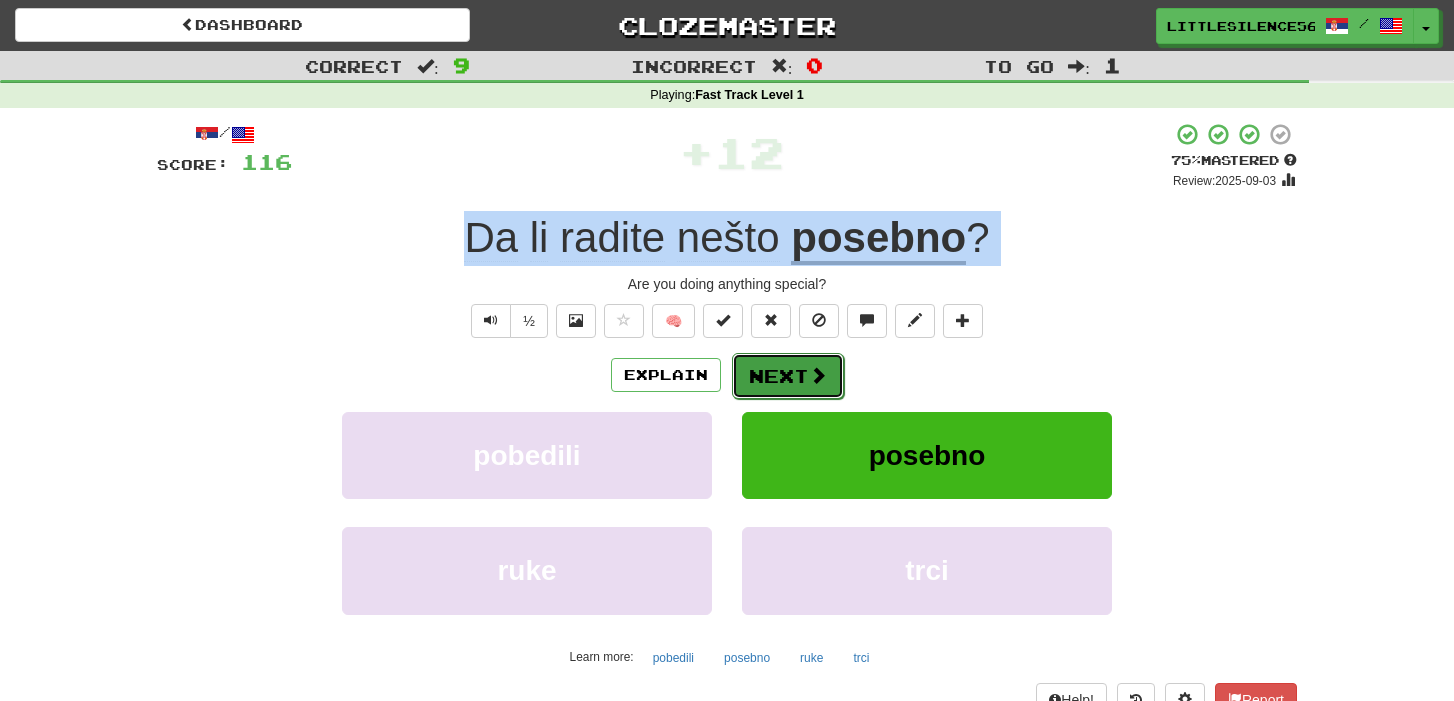 click on "Next" at bounding box center [788, 376] 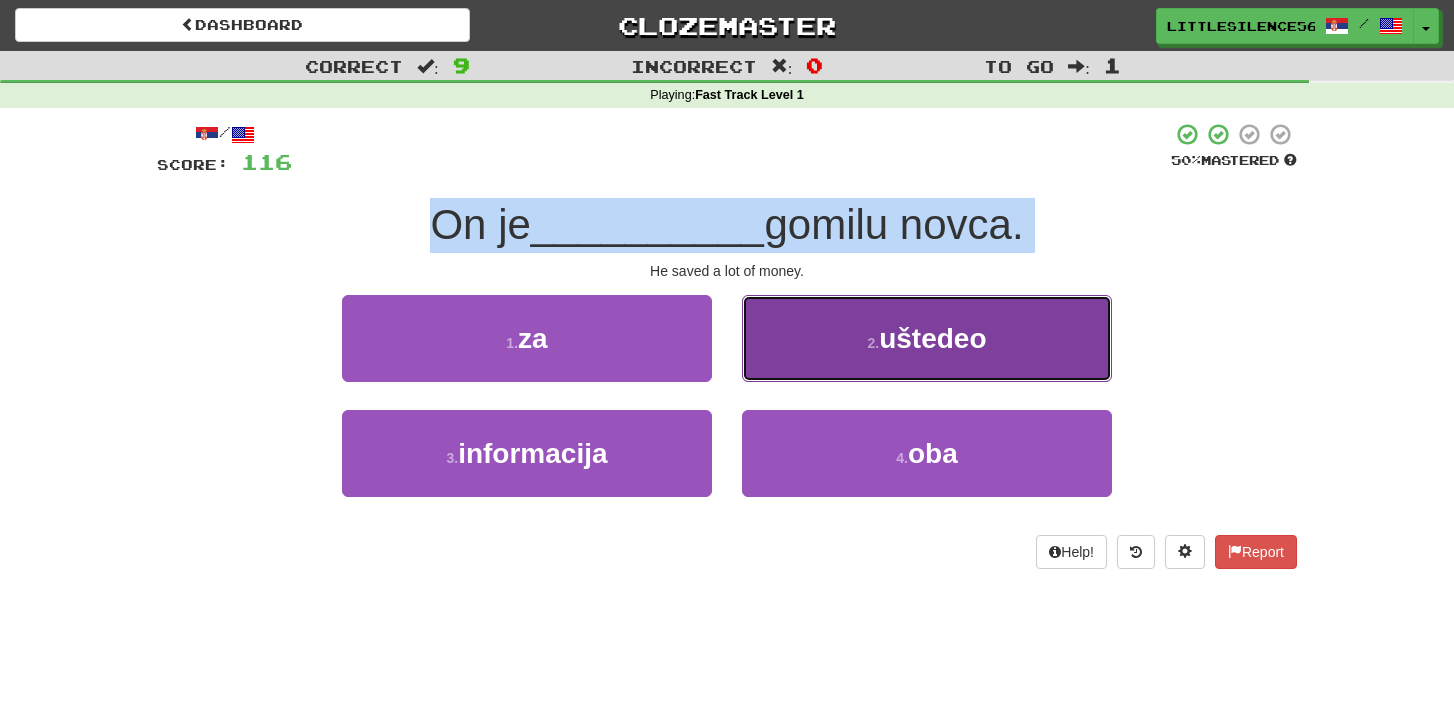 click on "2 .  uštedeo" at bounding box center [927, 338] 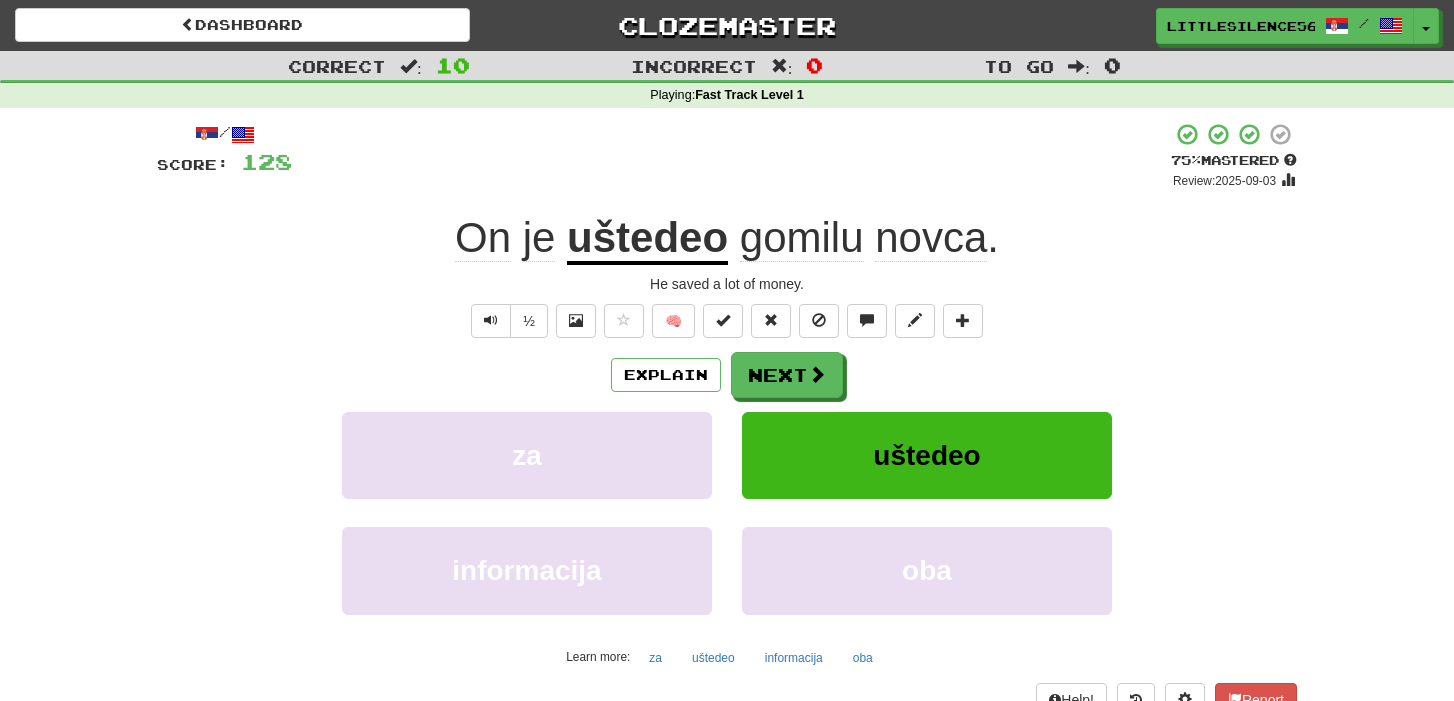 click on "On   je   uštedeo   gomilu   novca ." at bounding box center [727, 238] 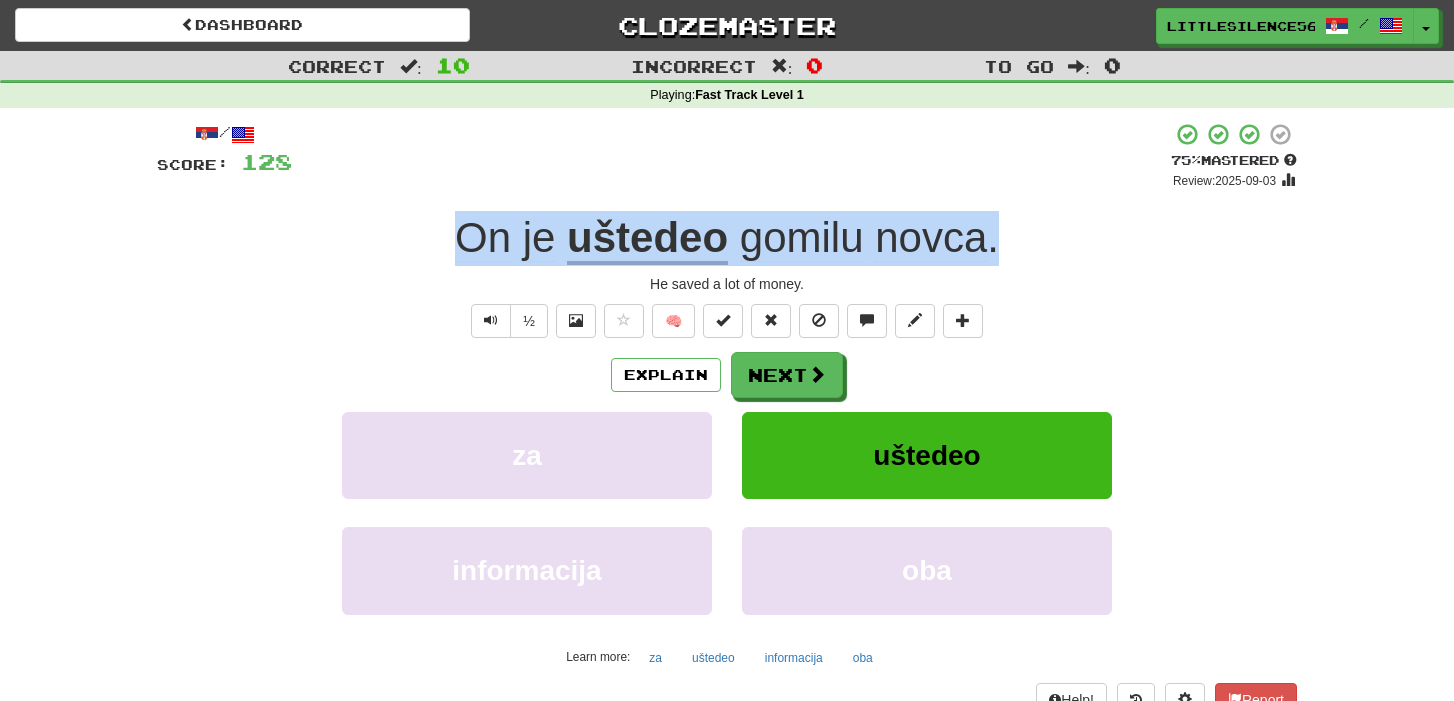 drag, startPoint x: 452, startPoint y: 250, endPoint x: 1013, endPoint y: 221, distance: 561.7491 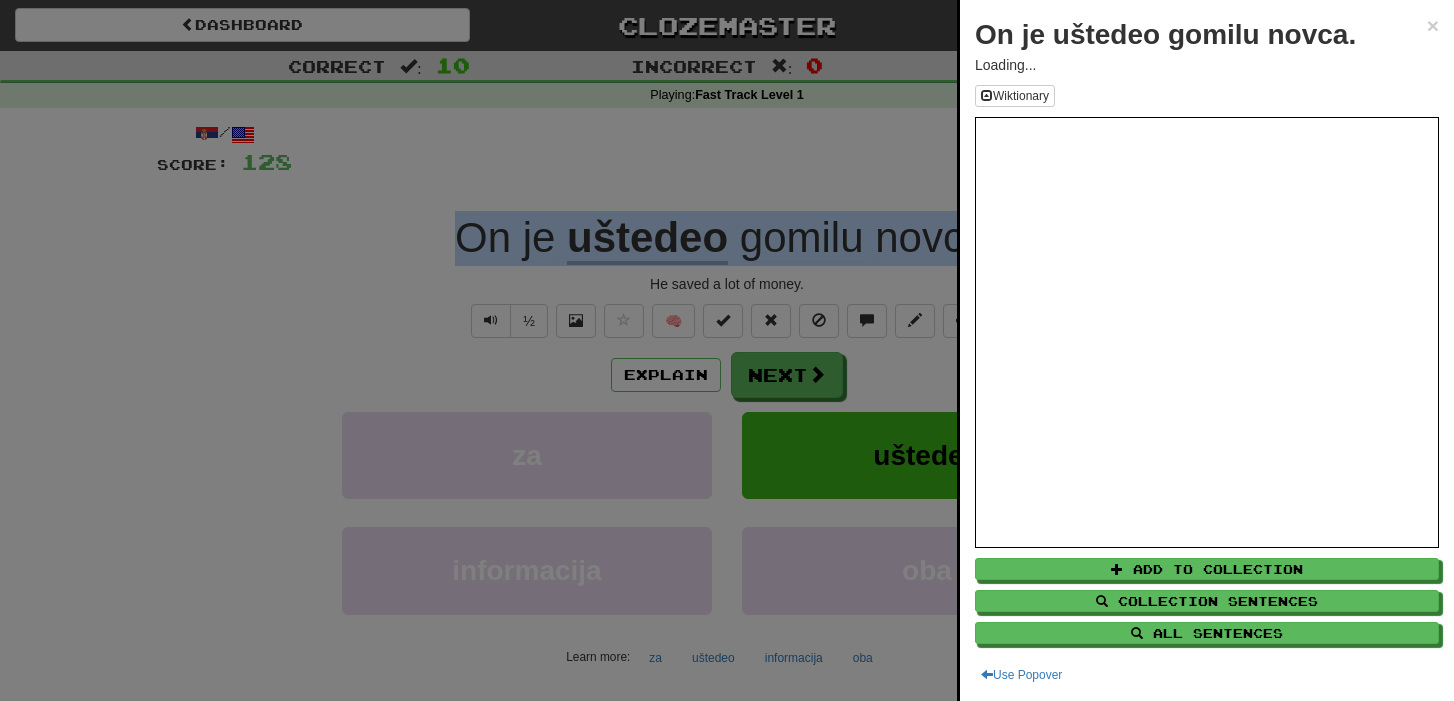 copy on "On   je   uštedeo   gomilu   novca ." 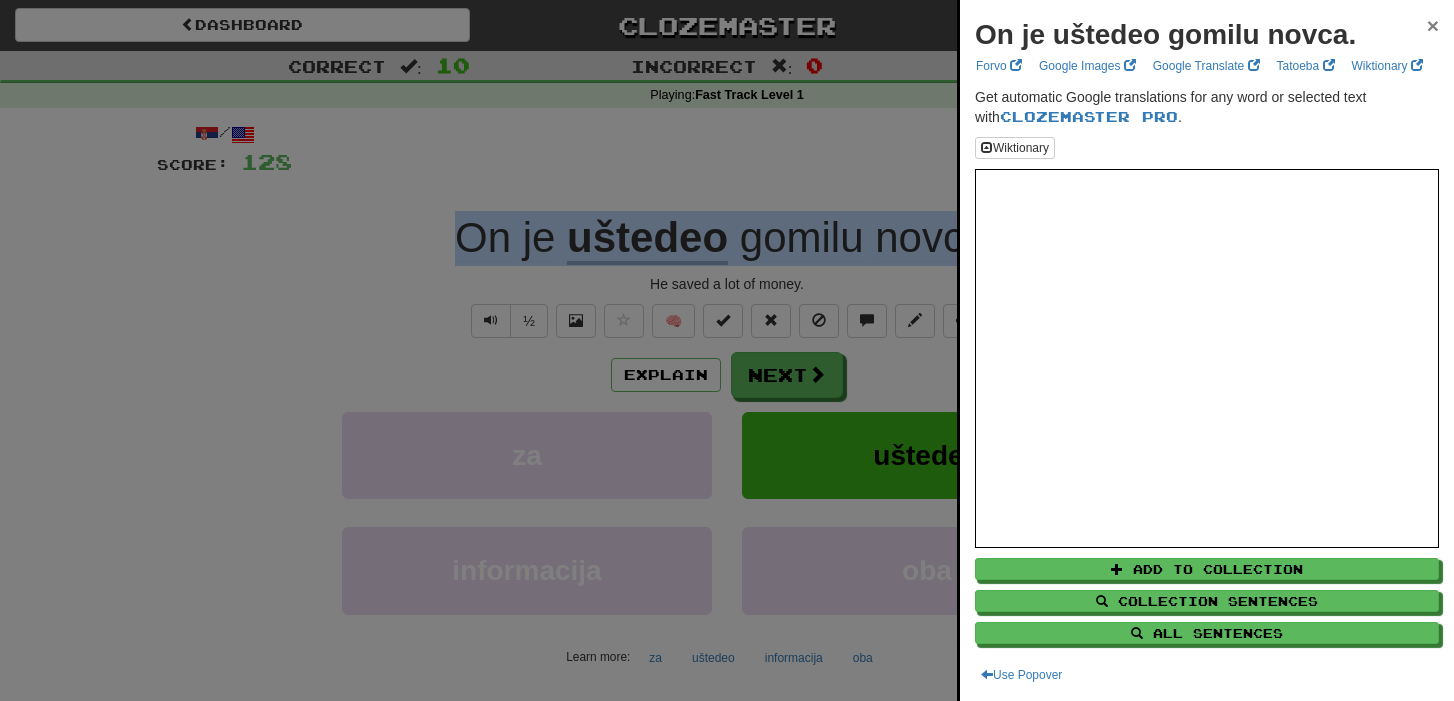 click on "×" at bounding box center (1433, 25) 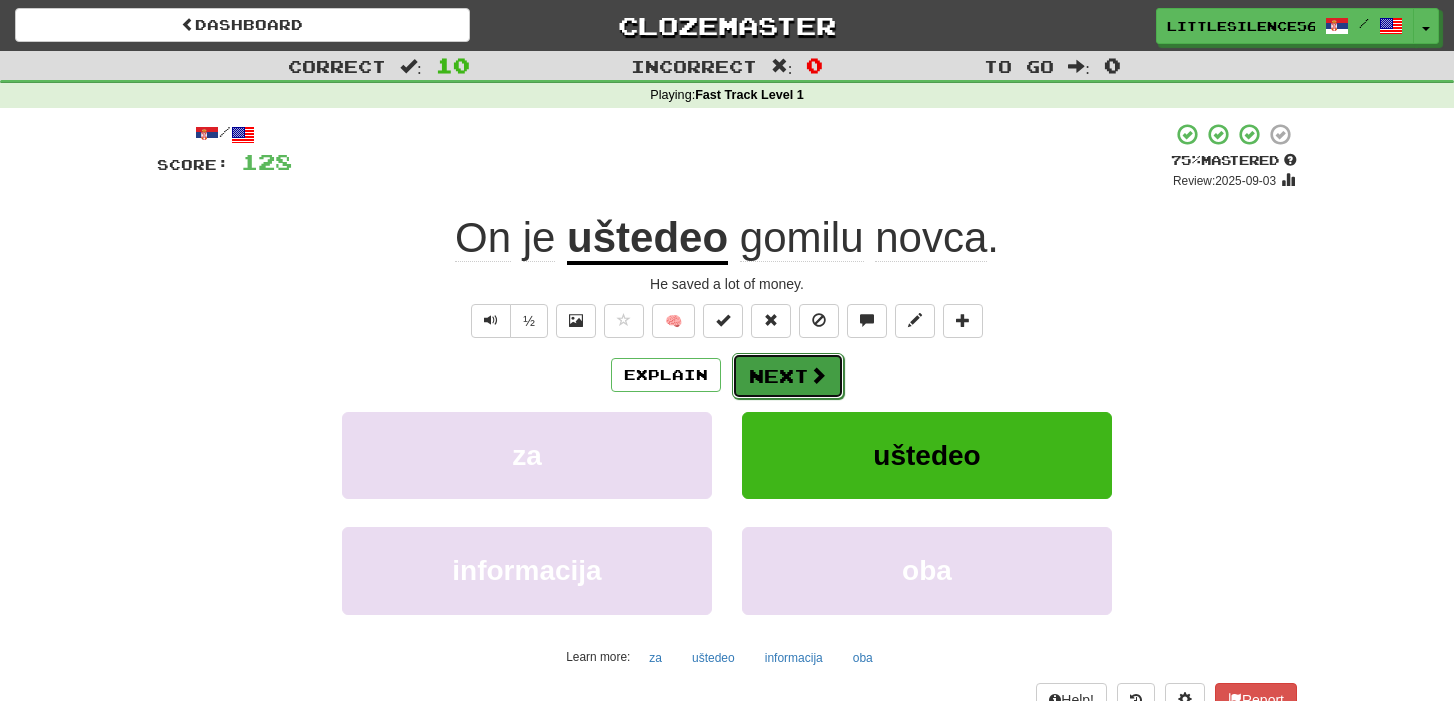 click on "Next" at bounding box center [788, 376] 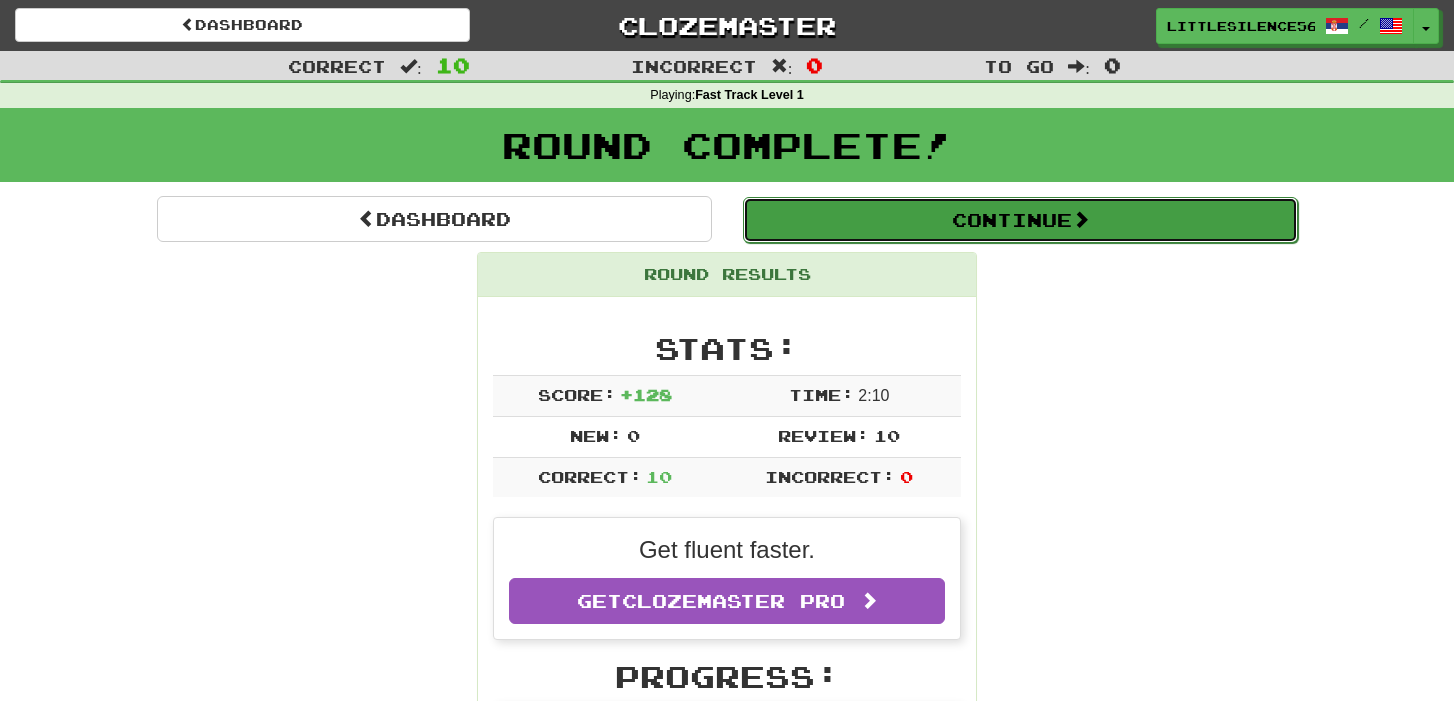 click on "Continue" at bounding box center (1020, 220) 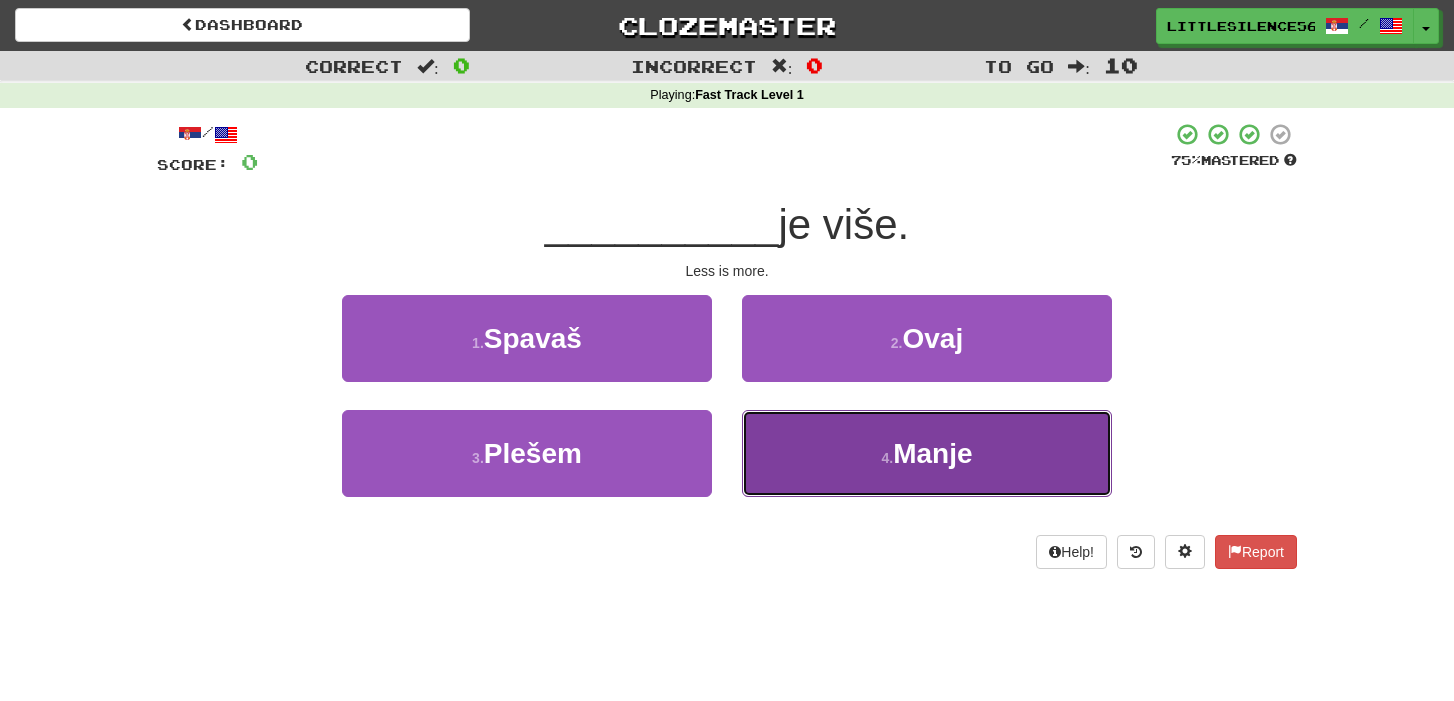 click on "[NUMBER] .  [ADVERB]" at bounding box center (927, 453) 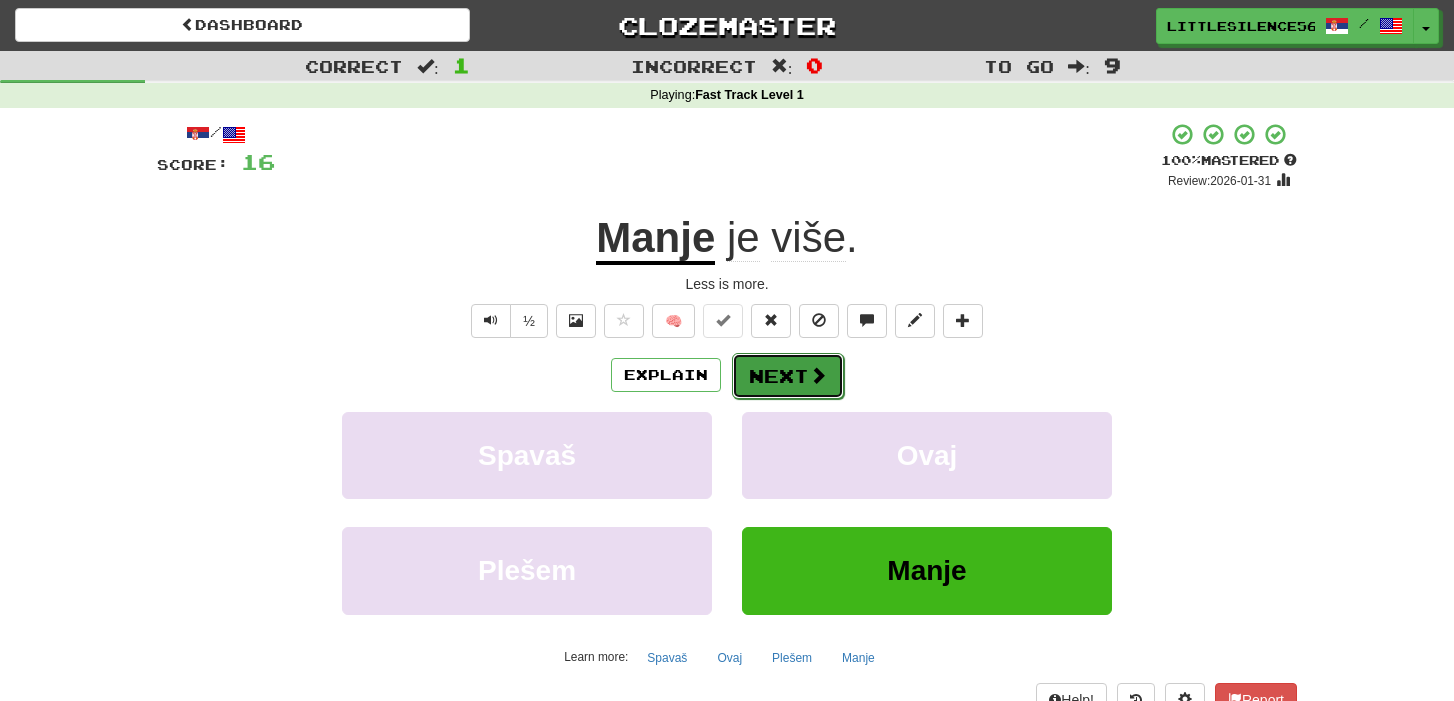 click on "Next" at bounding box center (788, 376) 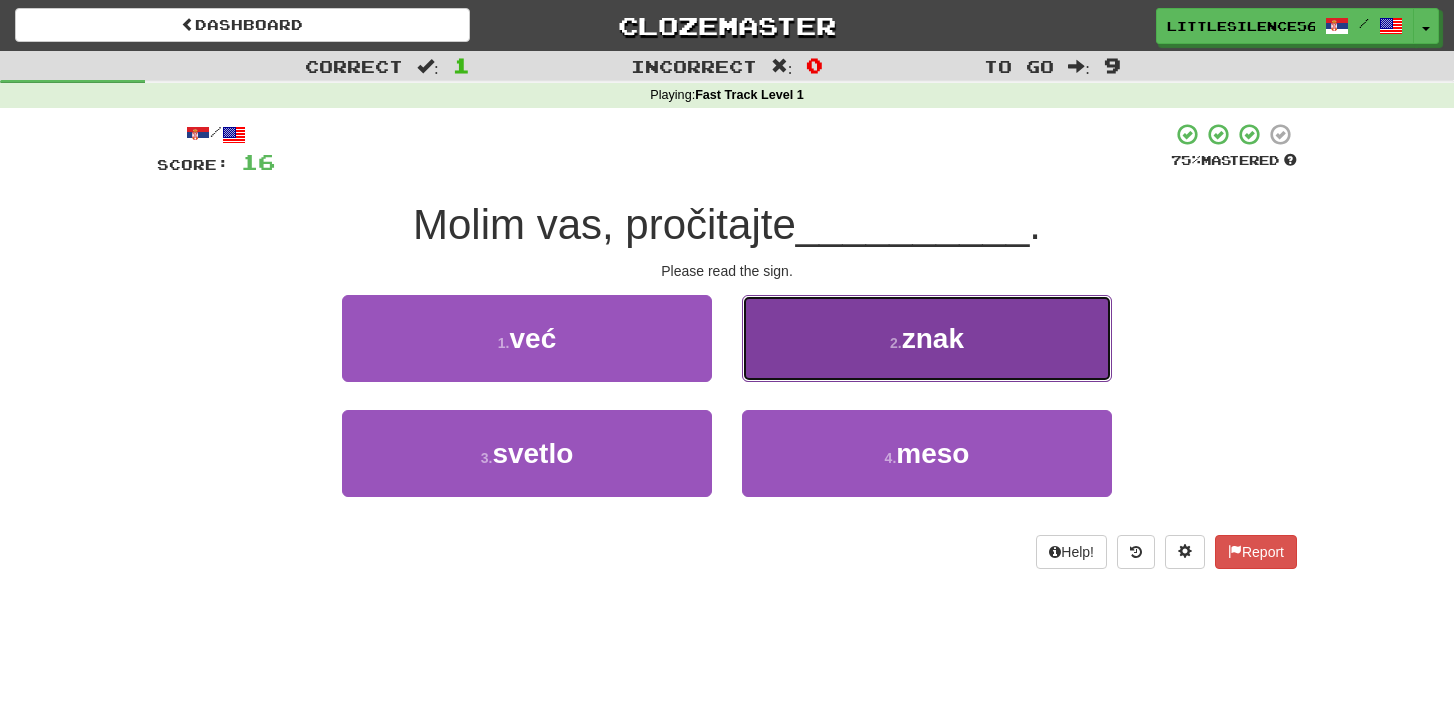 click on "2 .  znak" at bounding box center [927, 338] 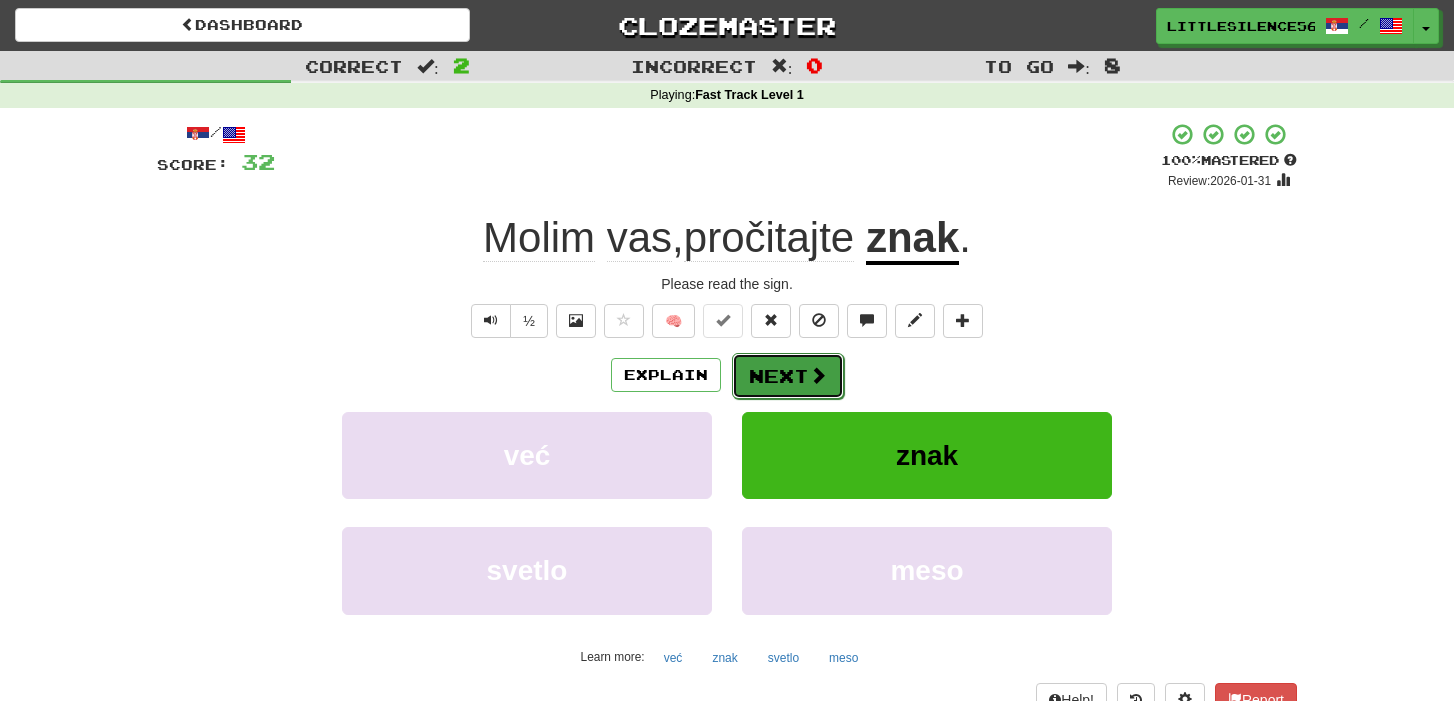 click on "Next" at bounding box center [788, 376] 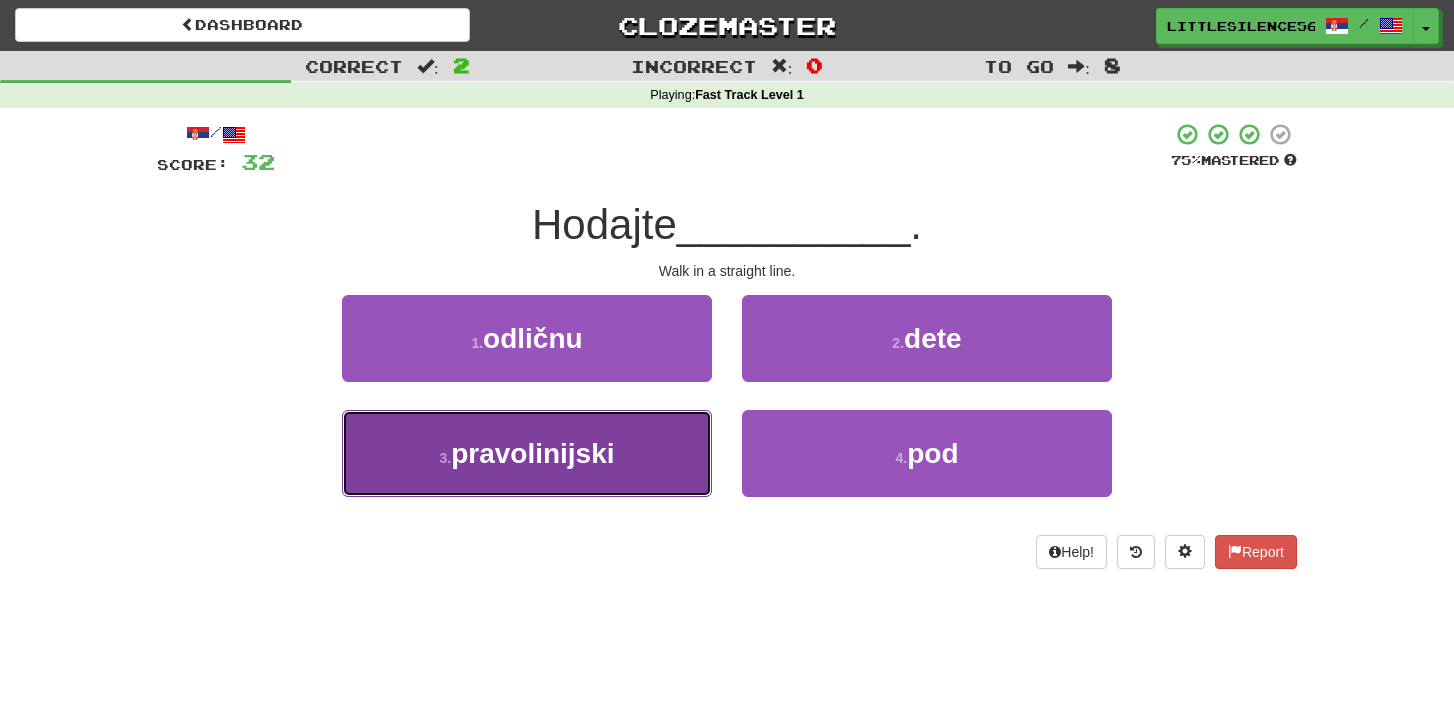 click on "[NUMBER] .  [ADJECTIVE]" at bounding box center [527, 453] 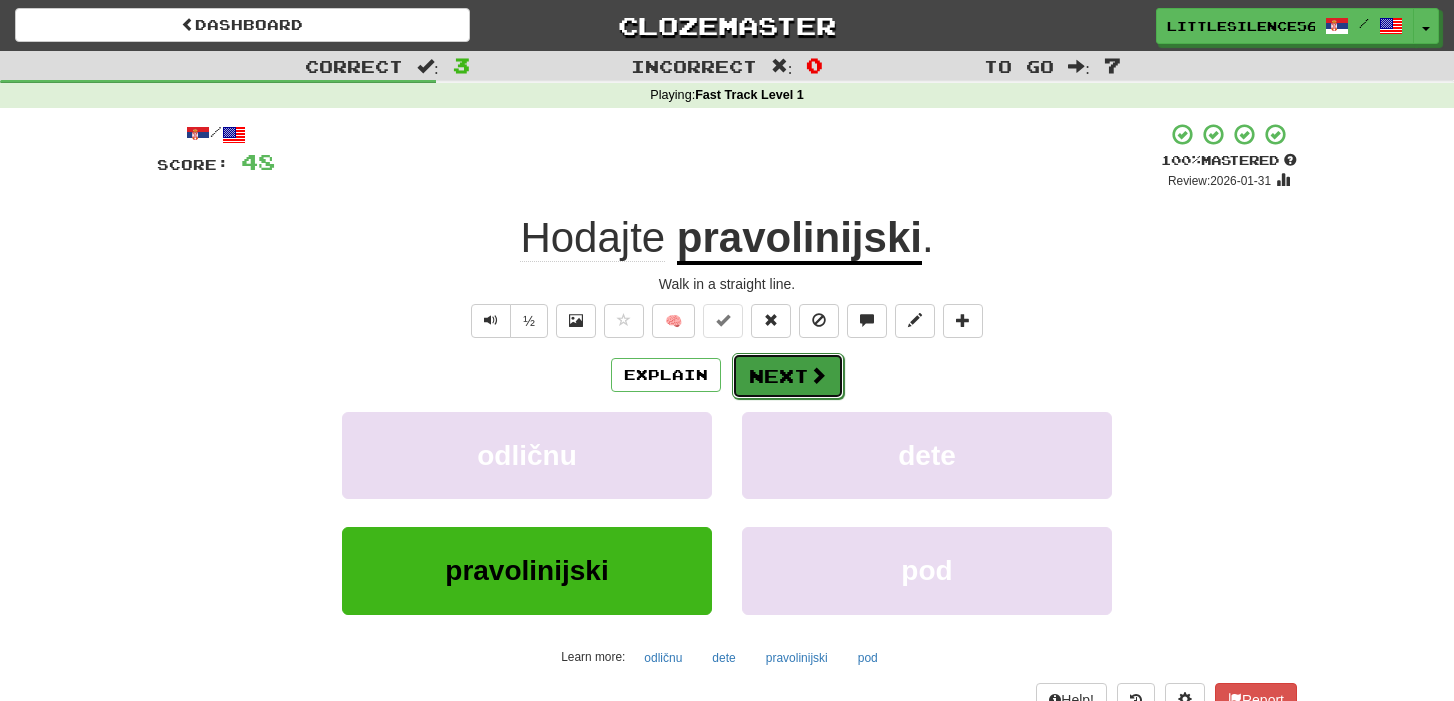 click on "Next" at bounding box center [788, 376] 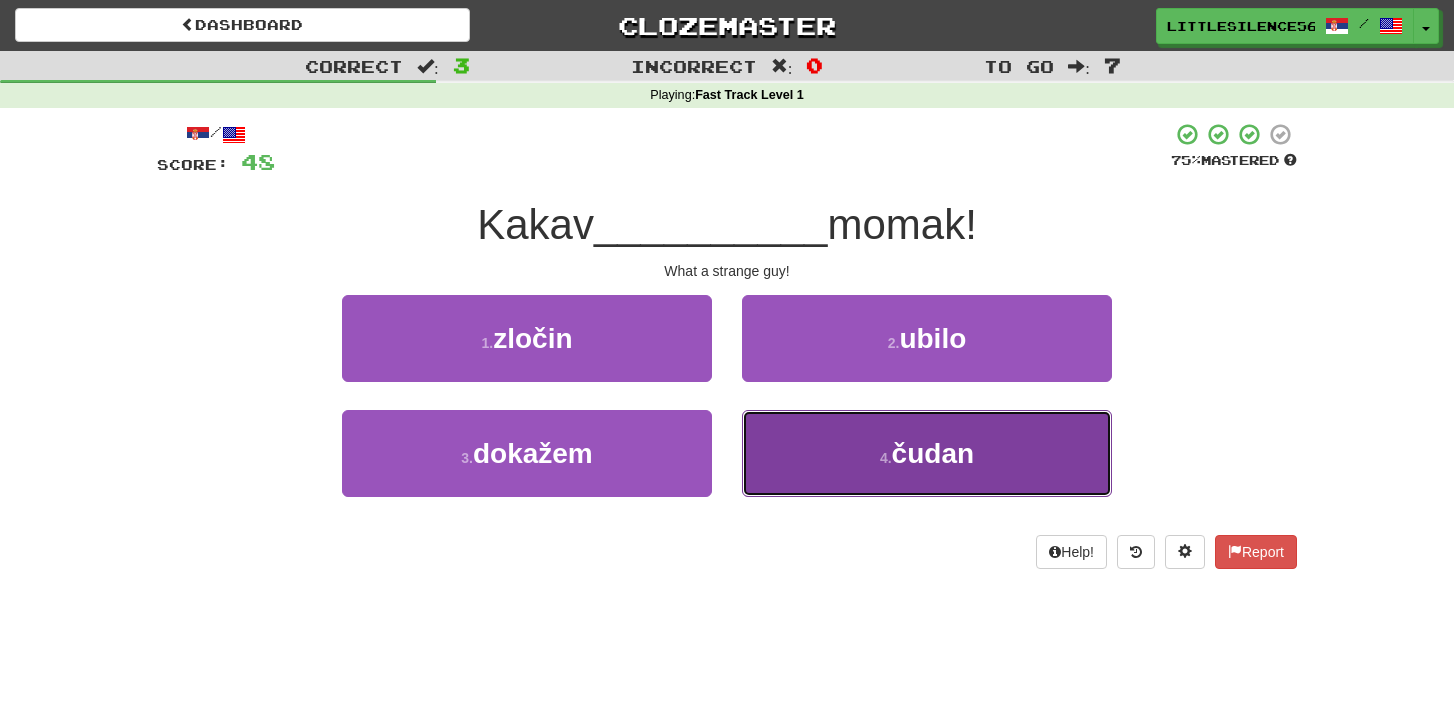 click on "4 .  čudan" at bounding box center (927, 453) 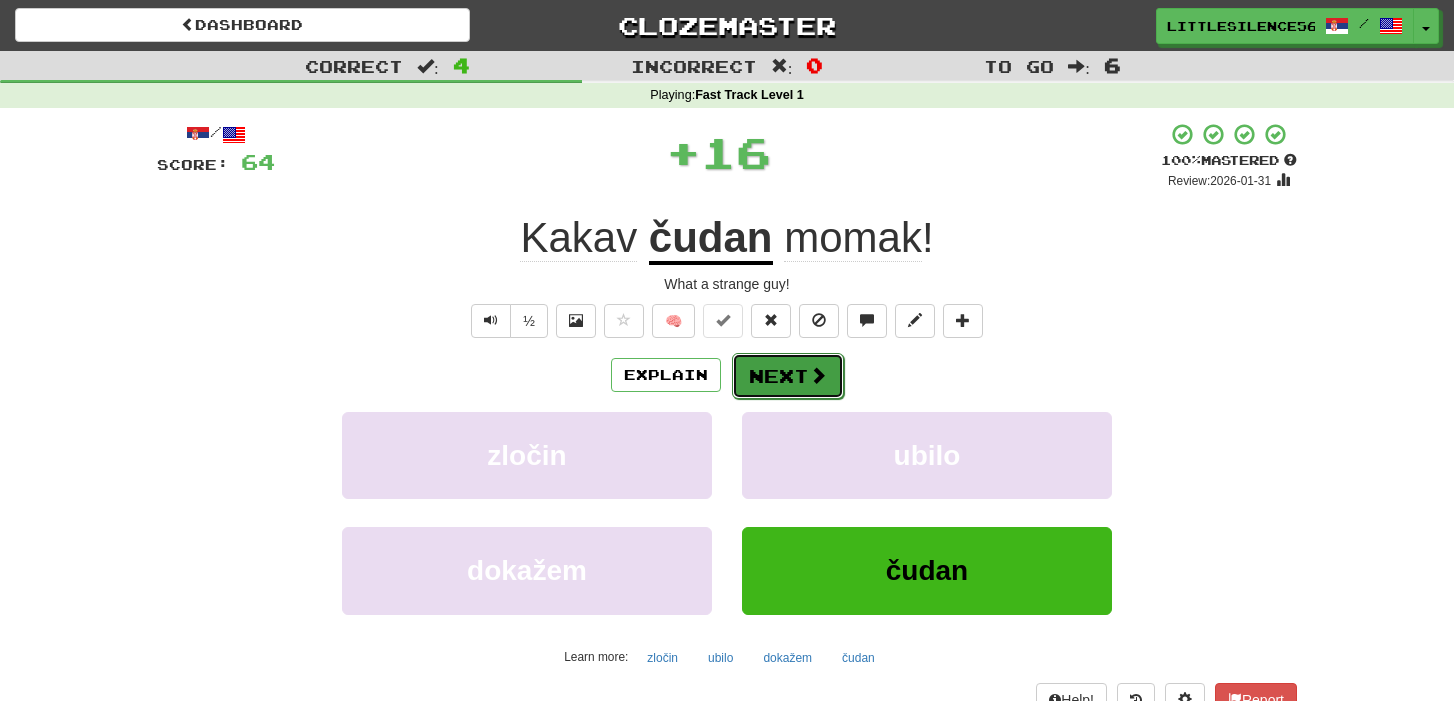click on "Next" at bounding box center [788, 376] 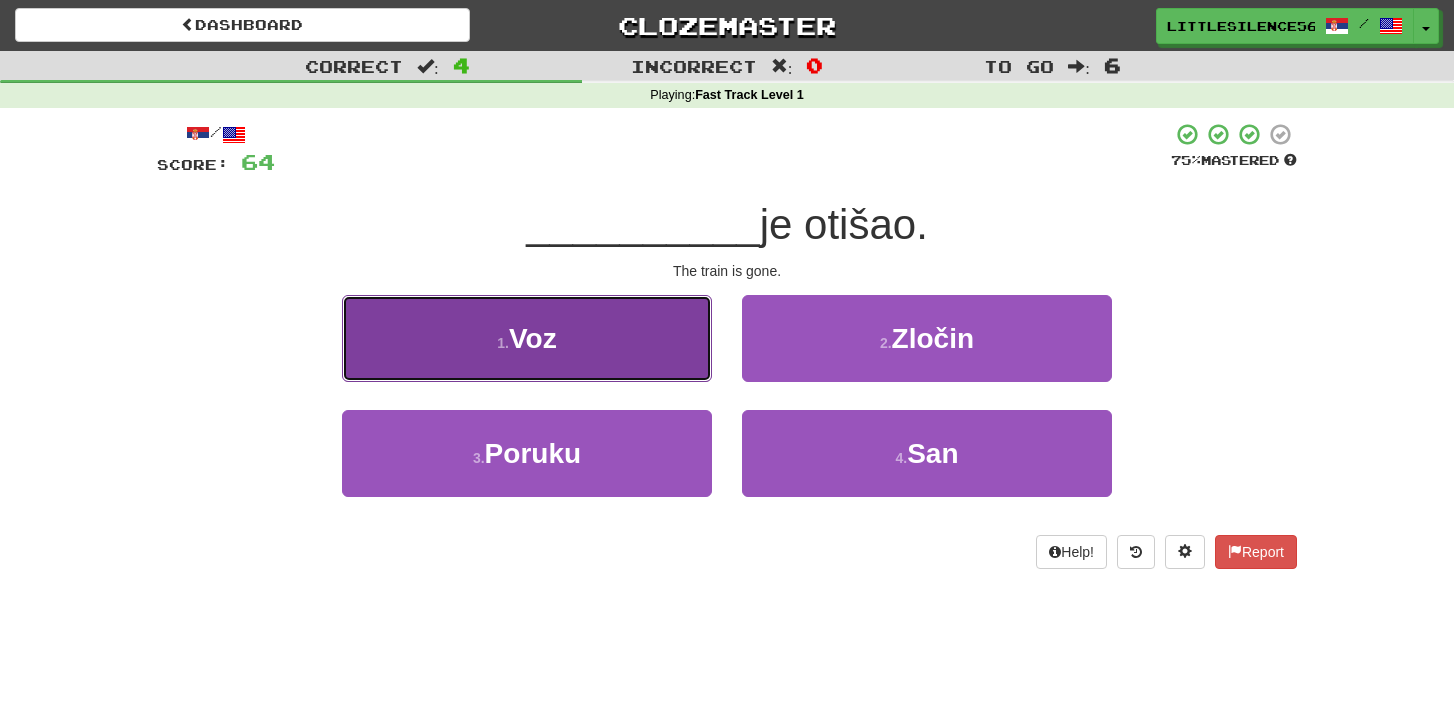 click on "[NUMBER] .  [NOUN]" at bounding box center [527, 338] 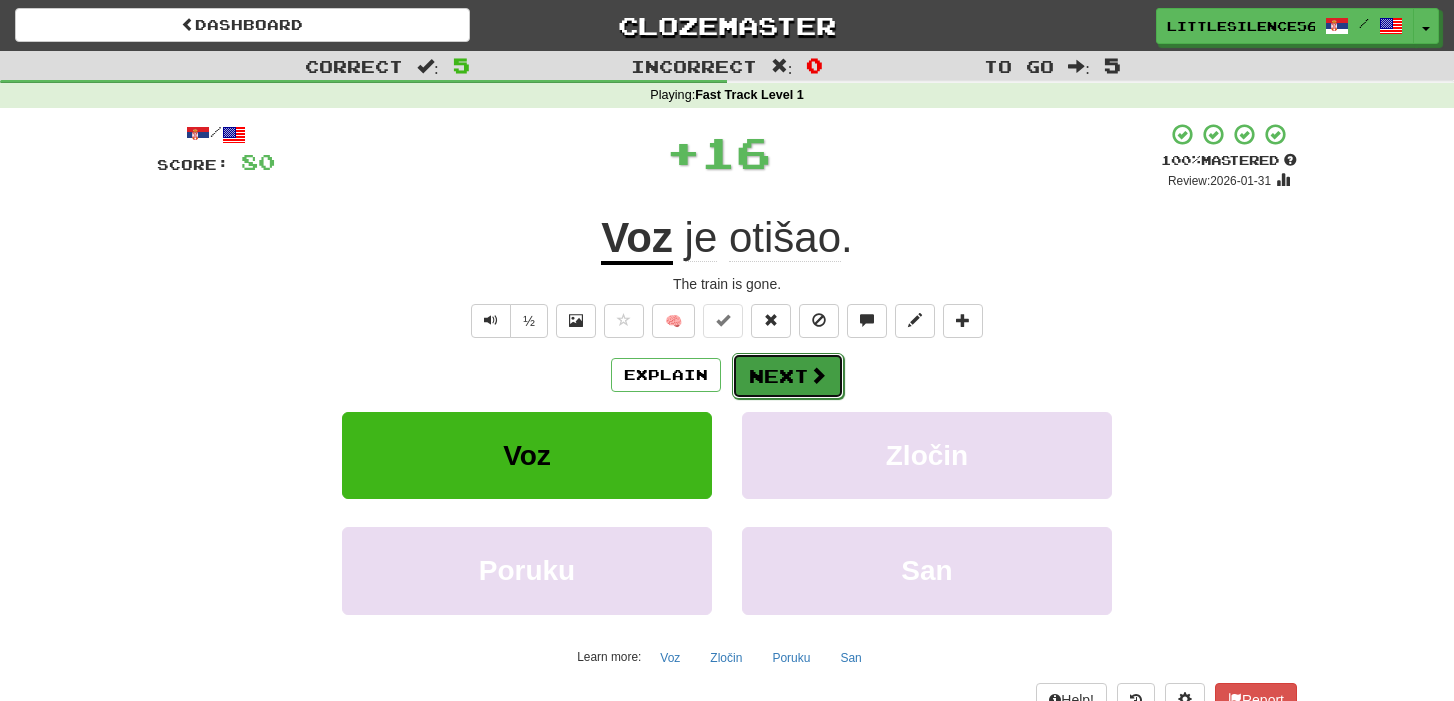 click on "Next" at bounding box center (788, 376) 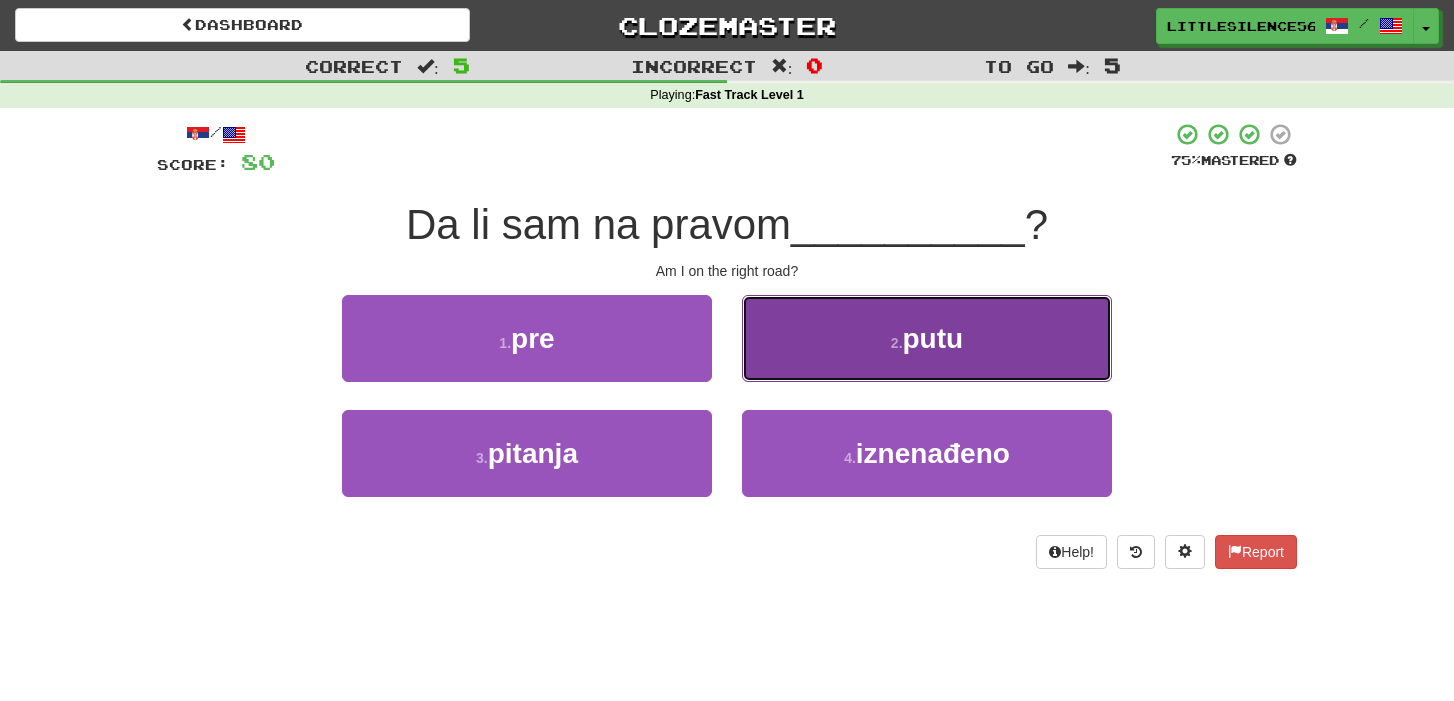 click on "[NUMBER] .  [NOUN]" at bounding box center [927, 338] 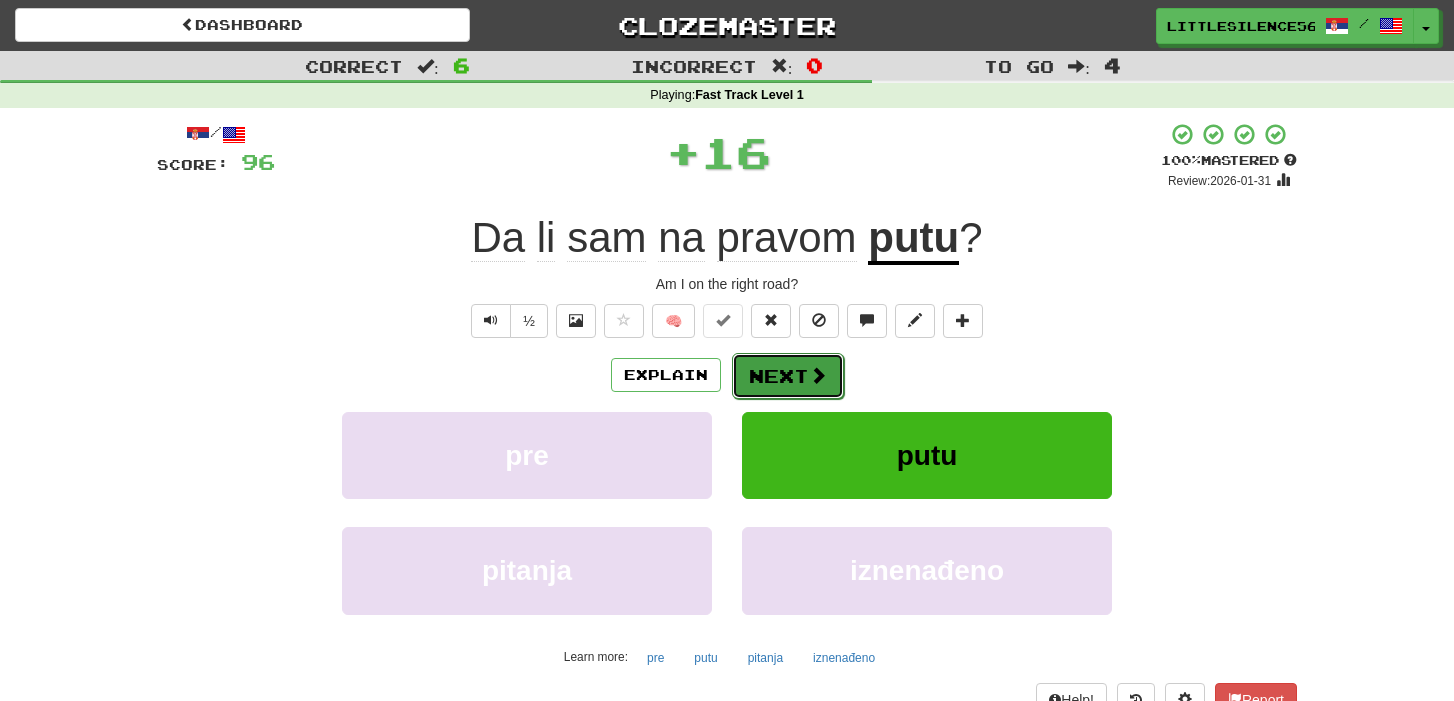 click on "Next" at bounding box center [788, 376] 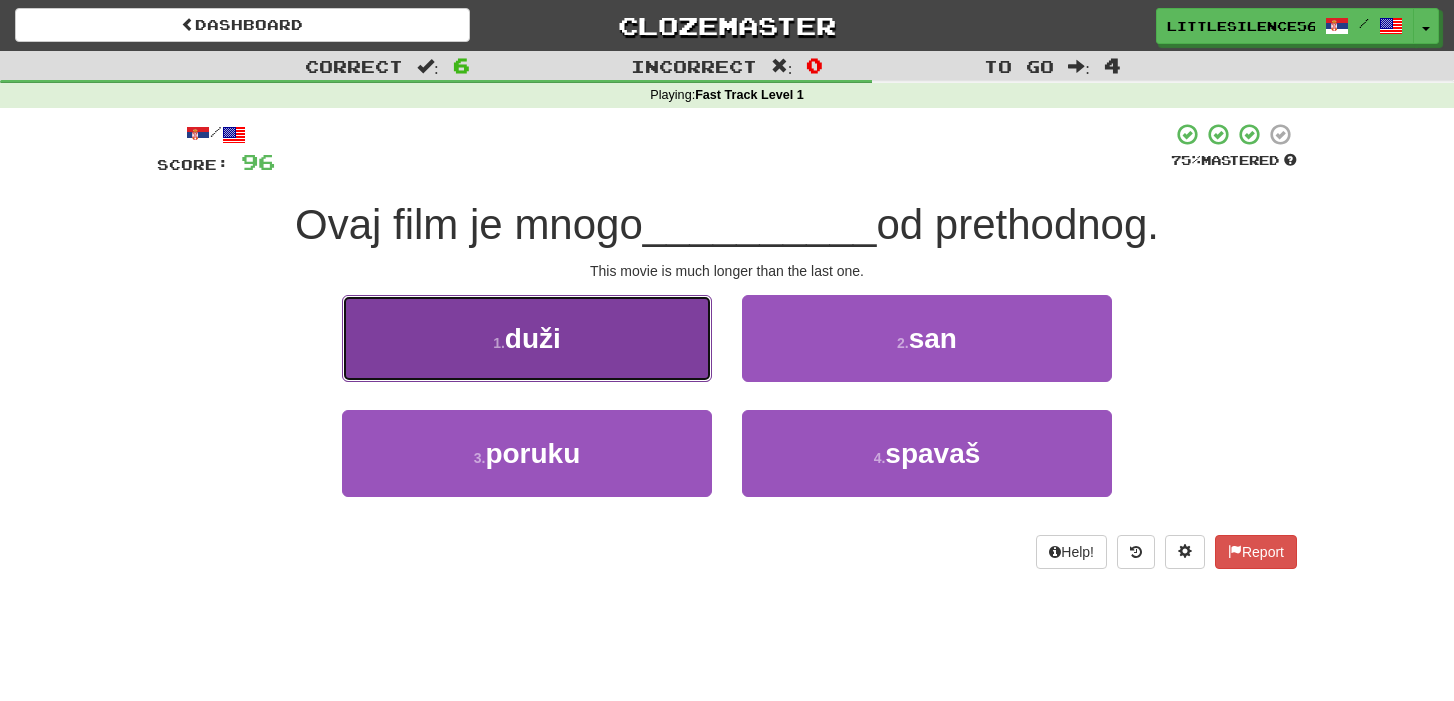 click on "[NUMBER] .  [ADJECTIVE]" at bounding box center [527, 338] 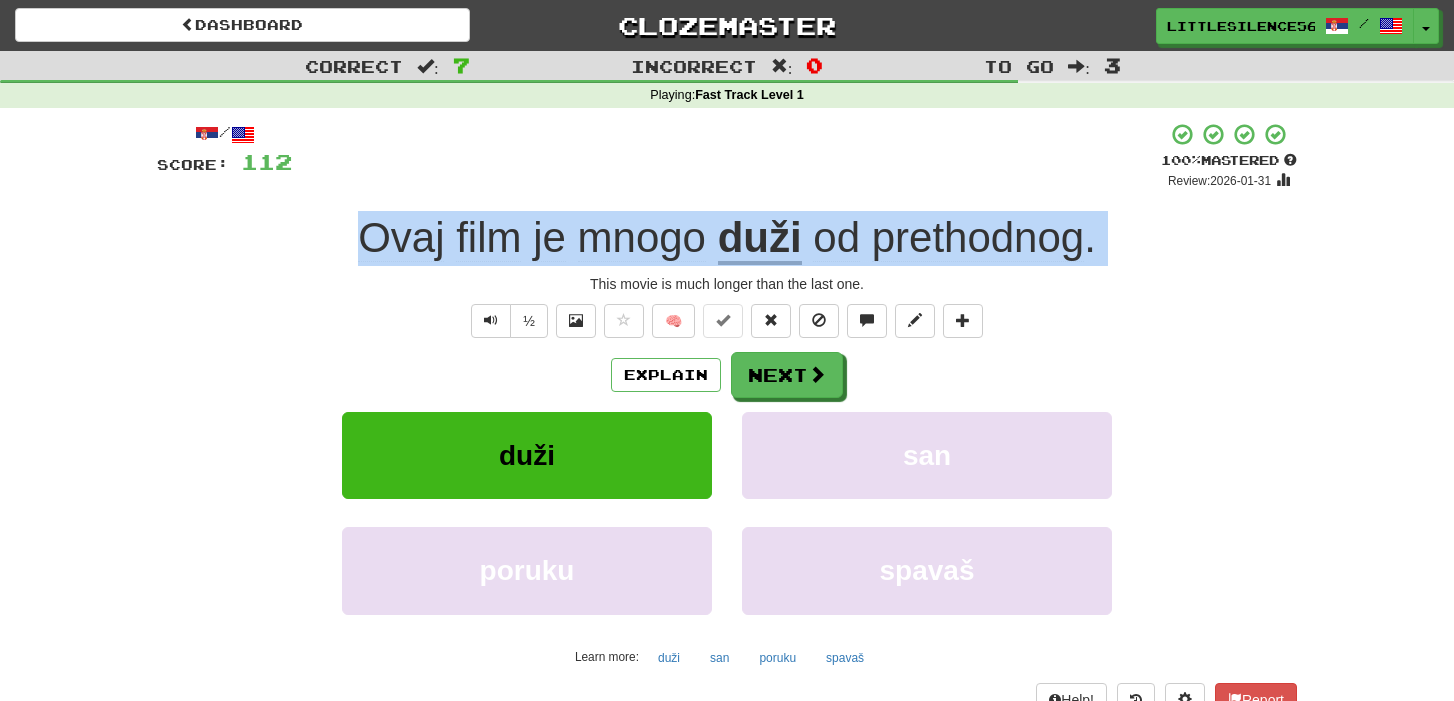 drag, startPoint x: 340, startPoint y: 249, endPoint x: 338, endPoint y: 270, distance: 21.095022 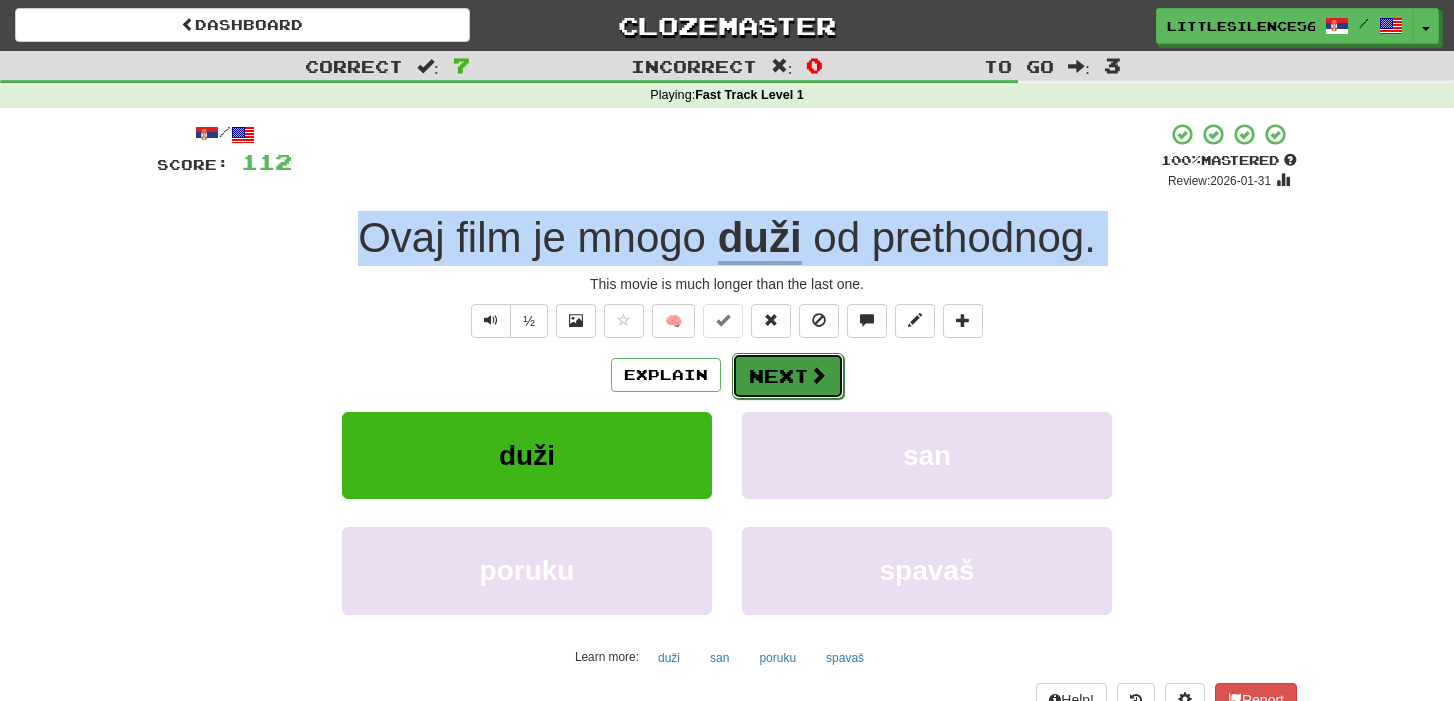 click on "Next" at bounding box center [788, 376] 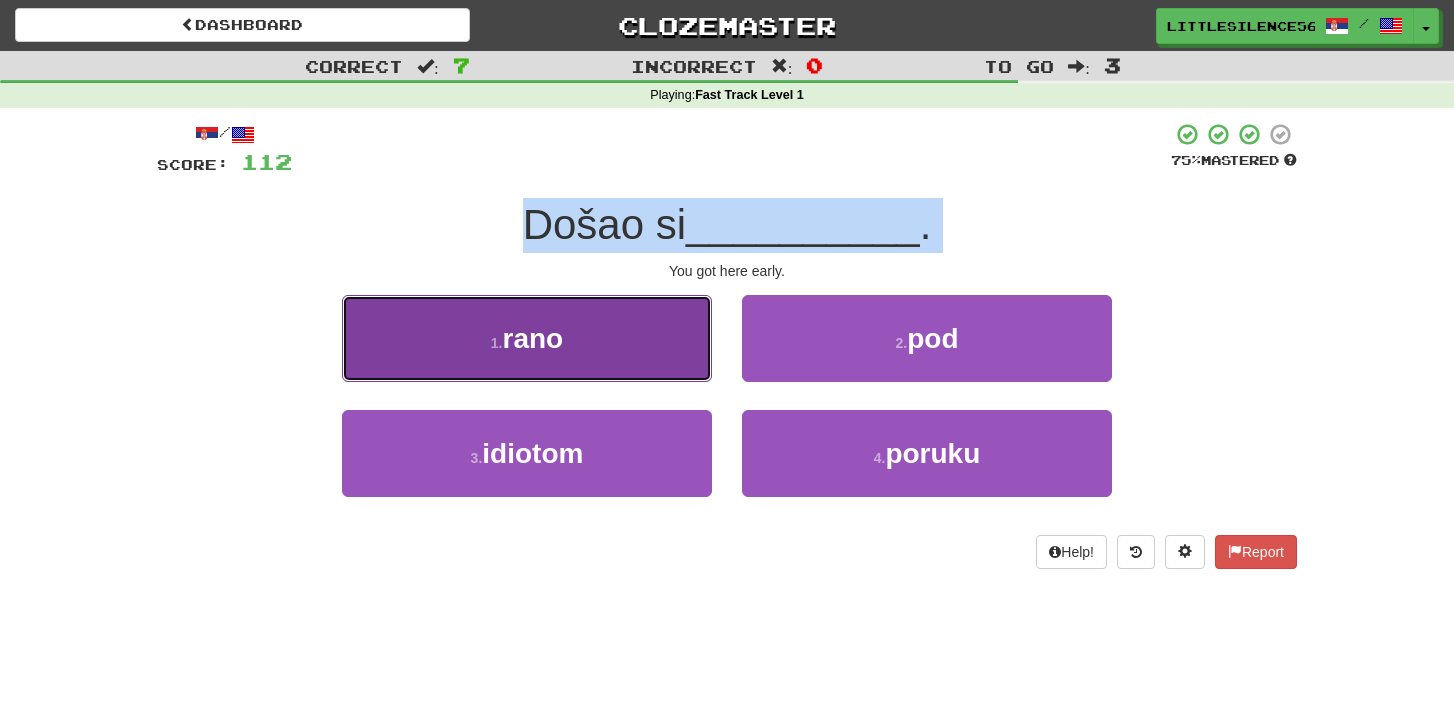 click on "[NUMBER] .  [ADVERB]" at bounding box center (527, 338) 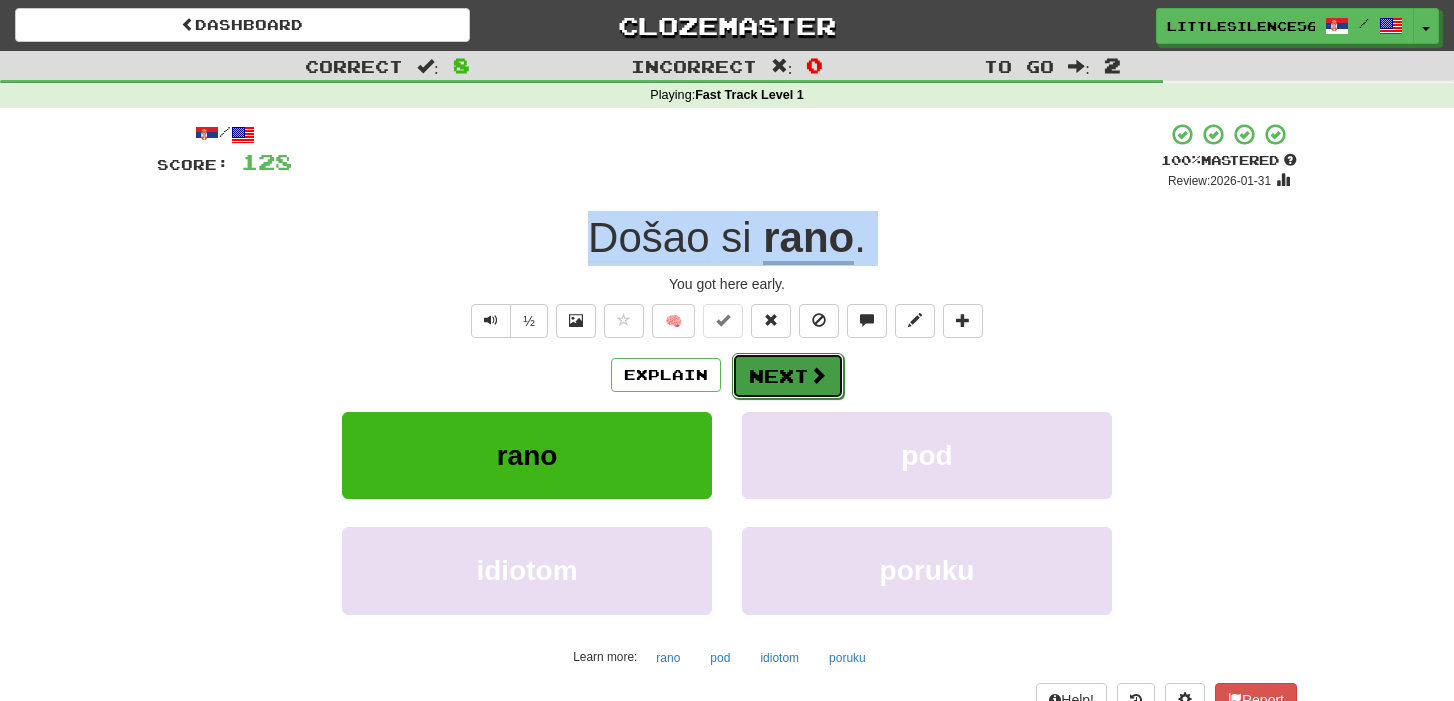 click on "Next" at bounding box center [788, 376] 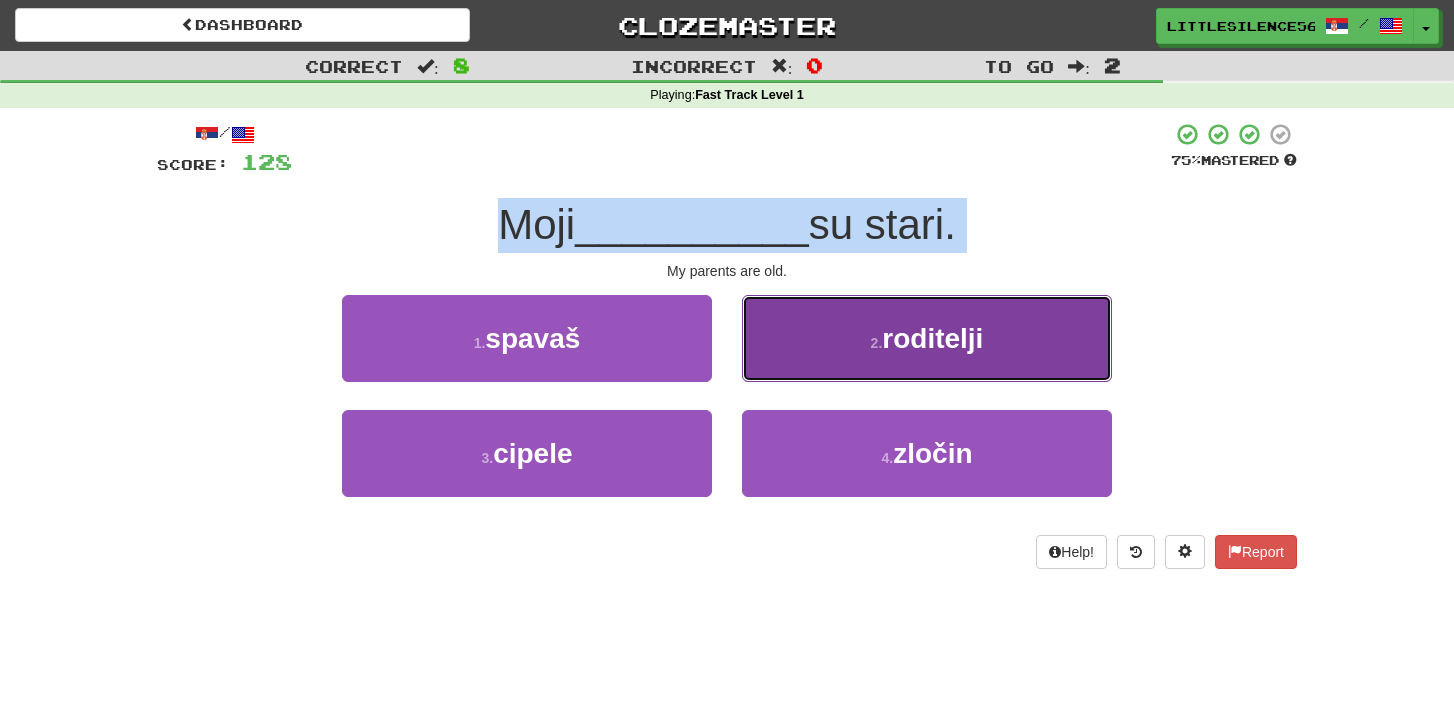 click on "[NUMBER] .  [NOUN]" at bounding box center (927, 338) 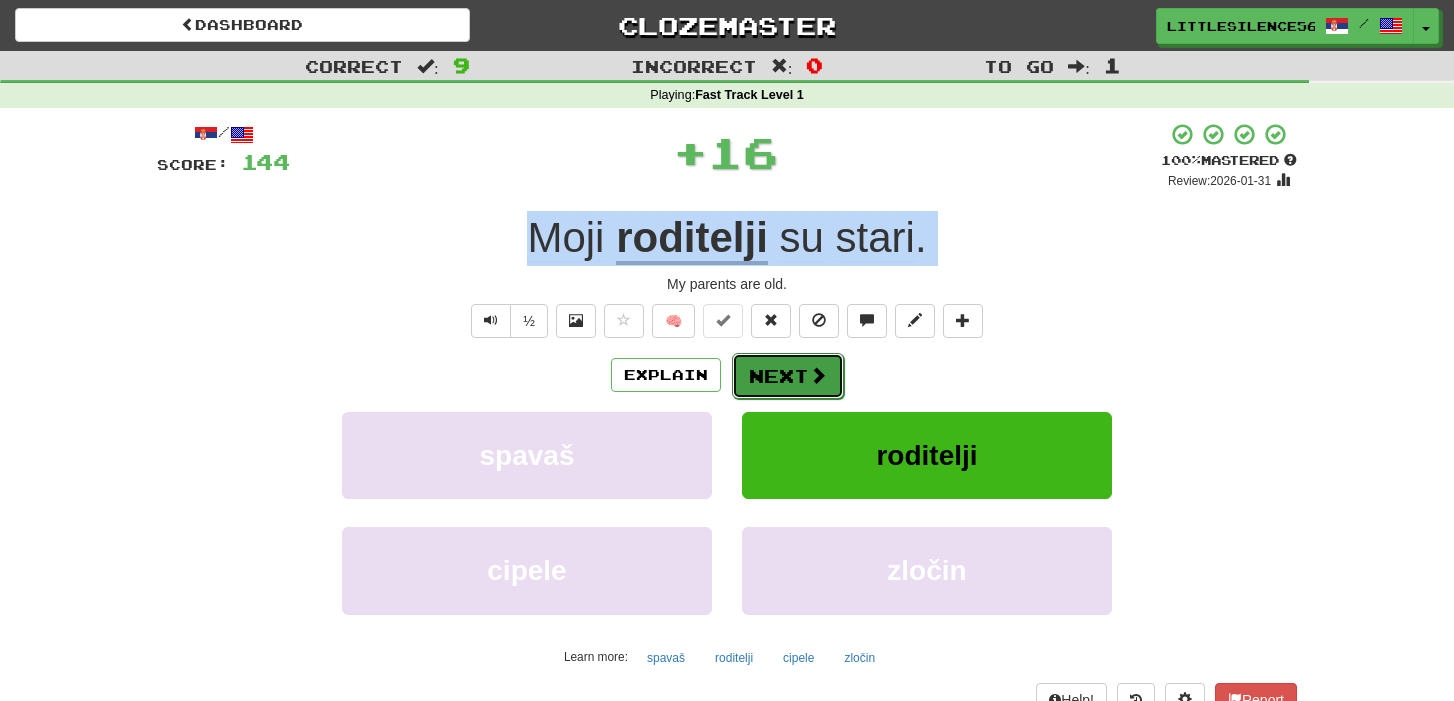 click on "Next" at bounding box center (788, 376) 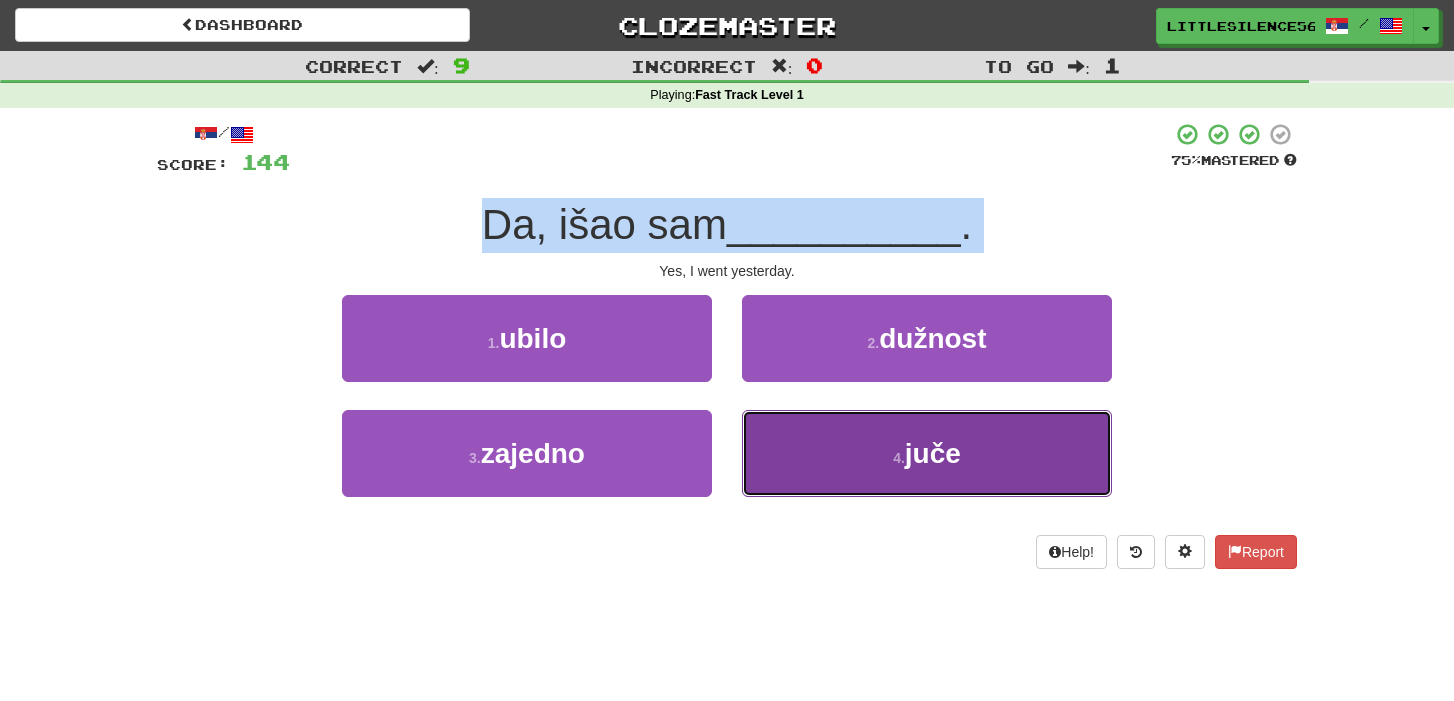 click on "[NUMBER] .  [DATE]" at bounding box center [927, 453] 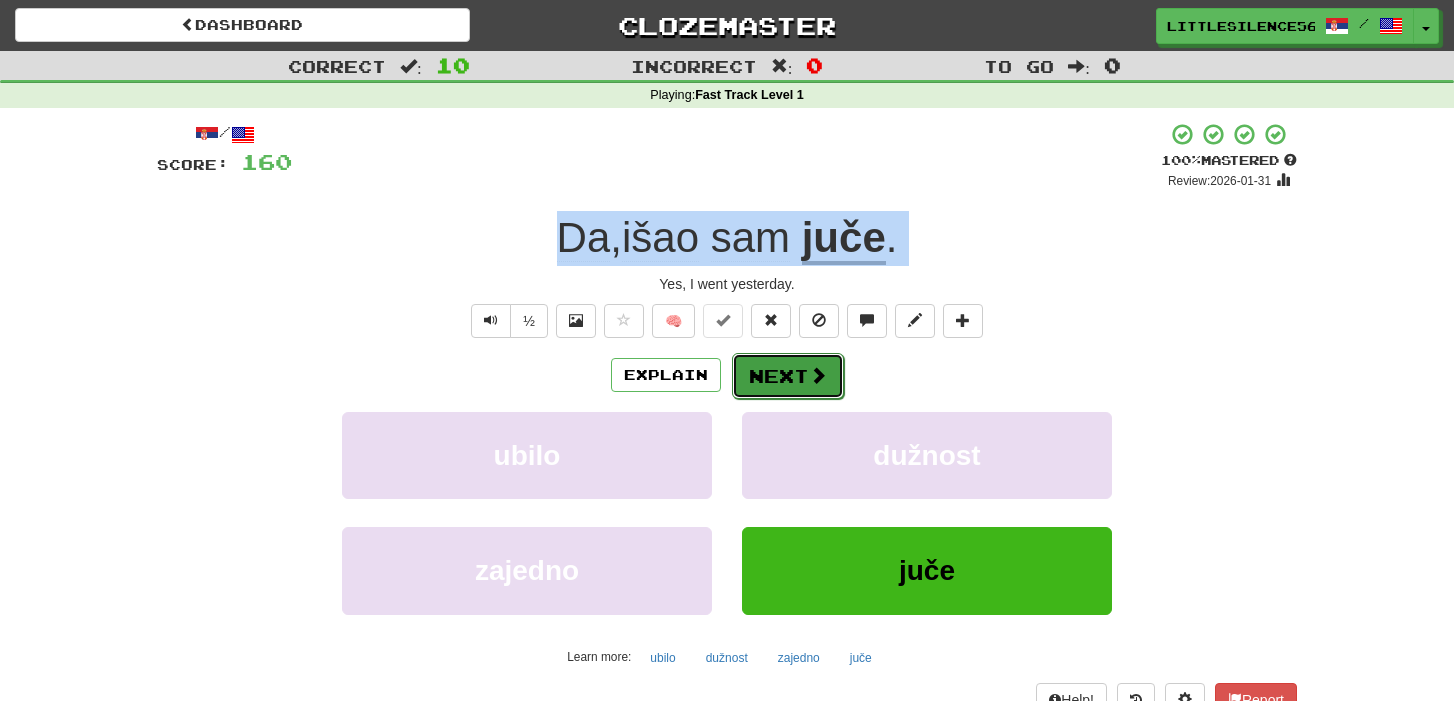 click on "Next" at bounding box center (788, 376) 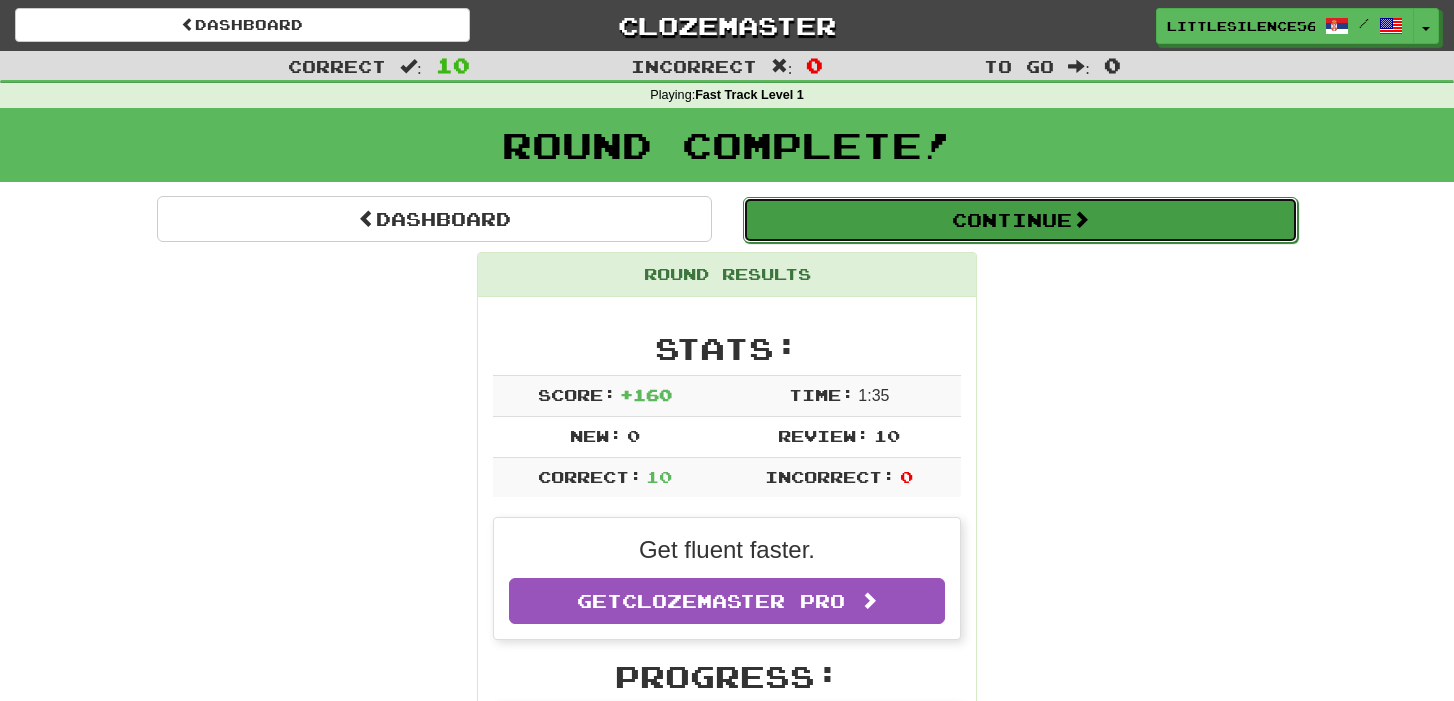 click on "Continue" at bounding box center (1020, 220) 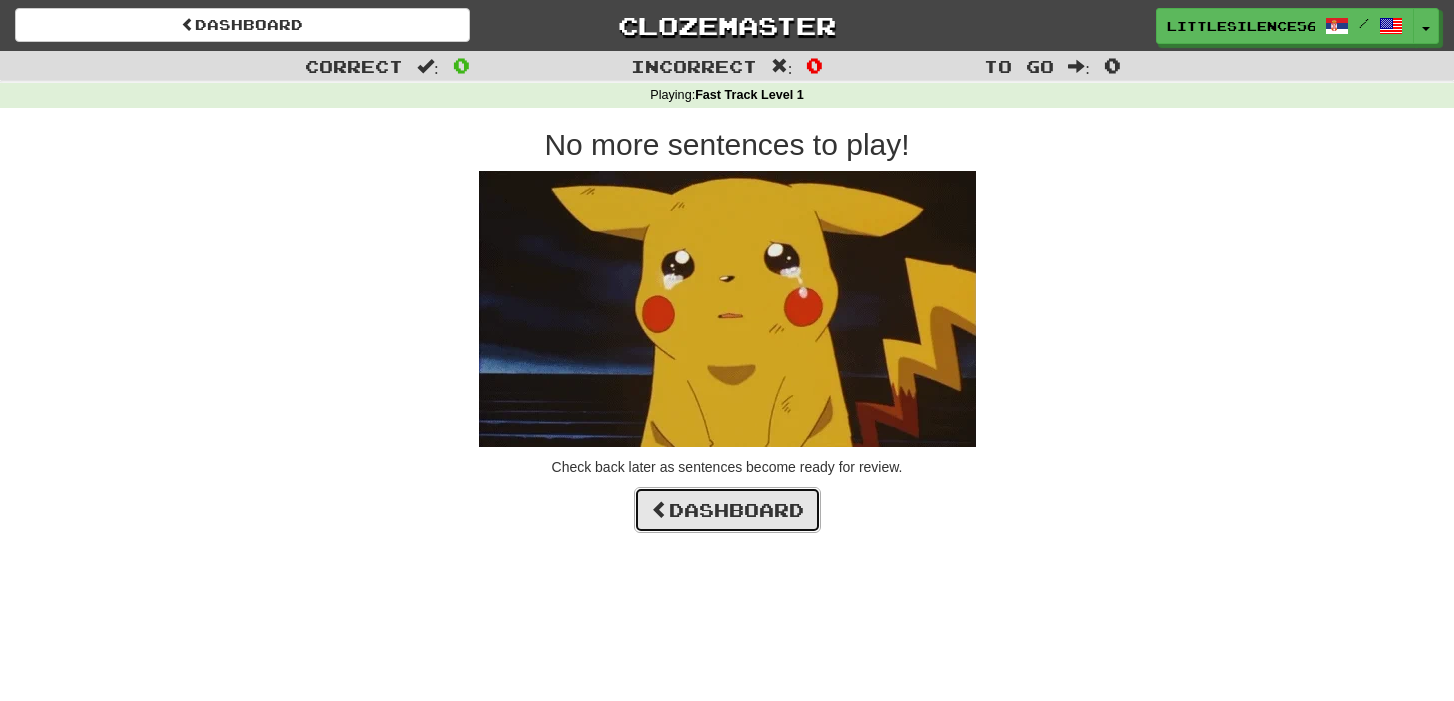 click on "Dashboard" at bounding box center [727, 510] 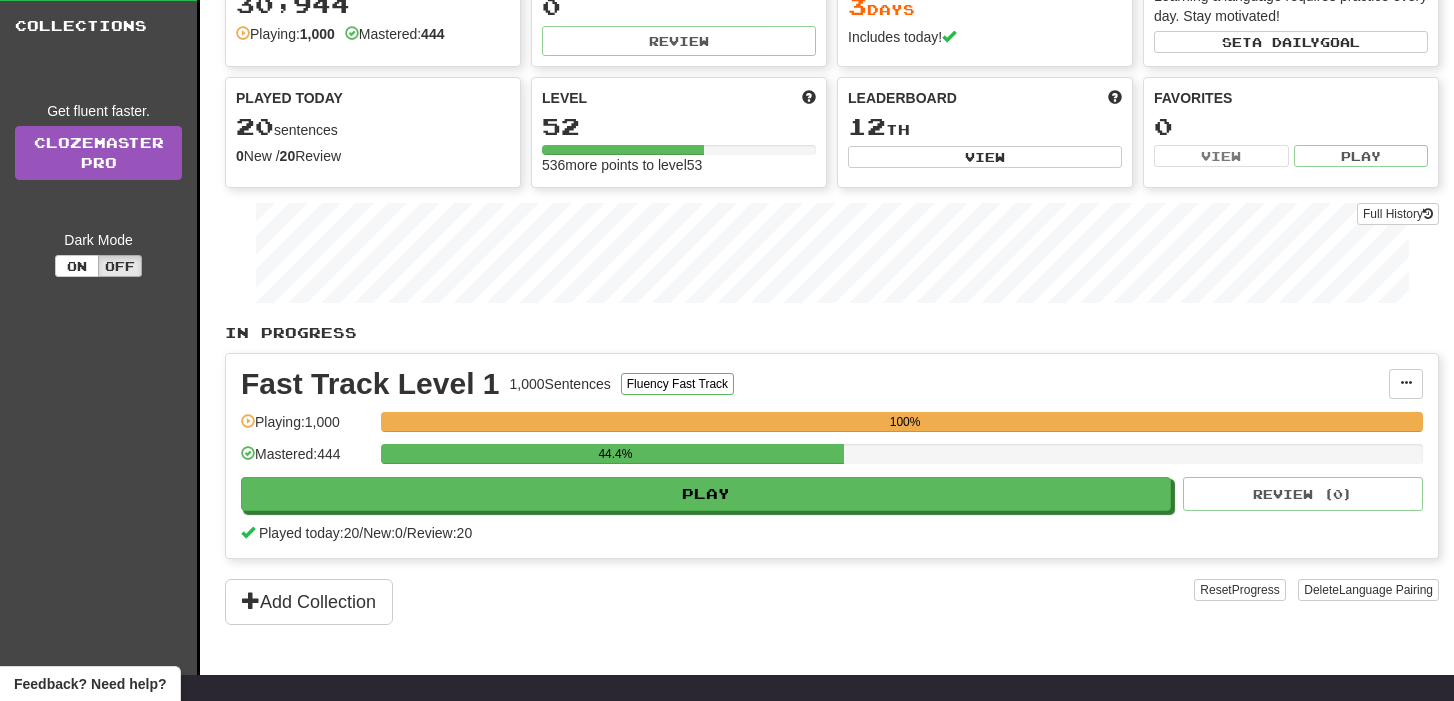 scroll, scrollTop: 0, scrollLeft: 0, axis: both 